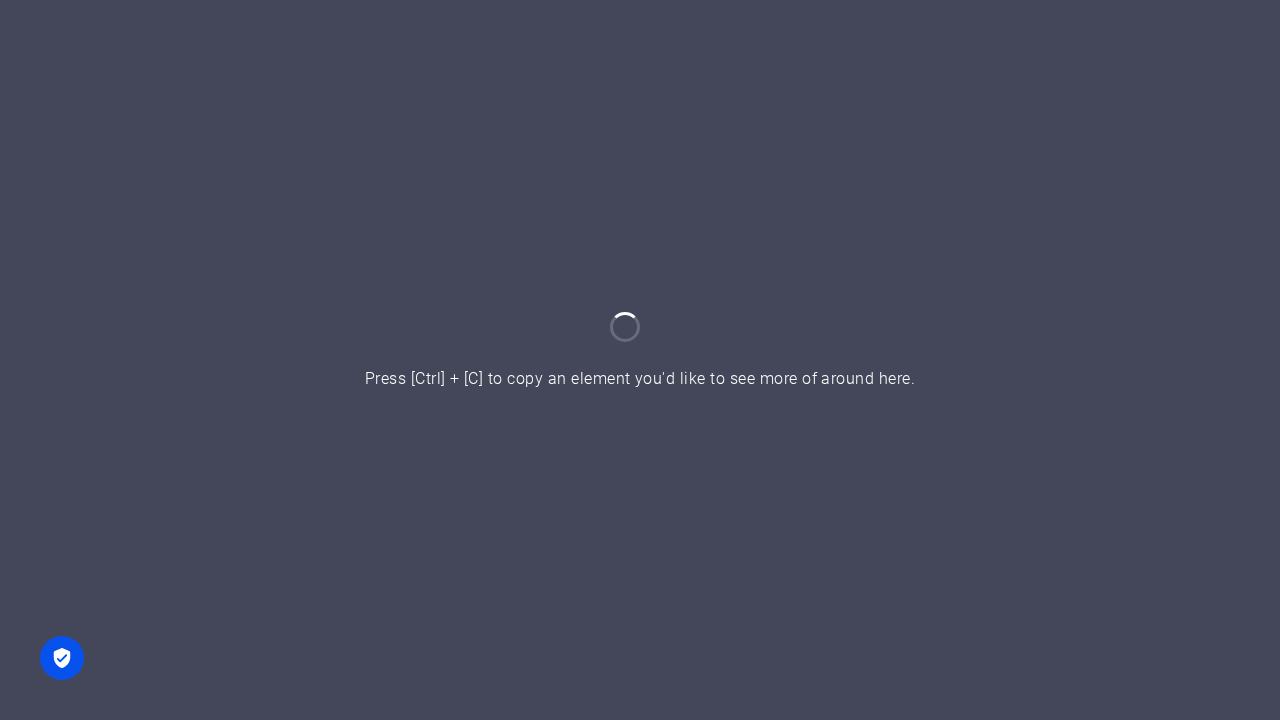scroll, scrollTop: 0, scrollLeft: 0, axis: both 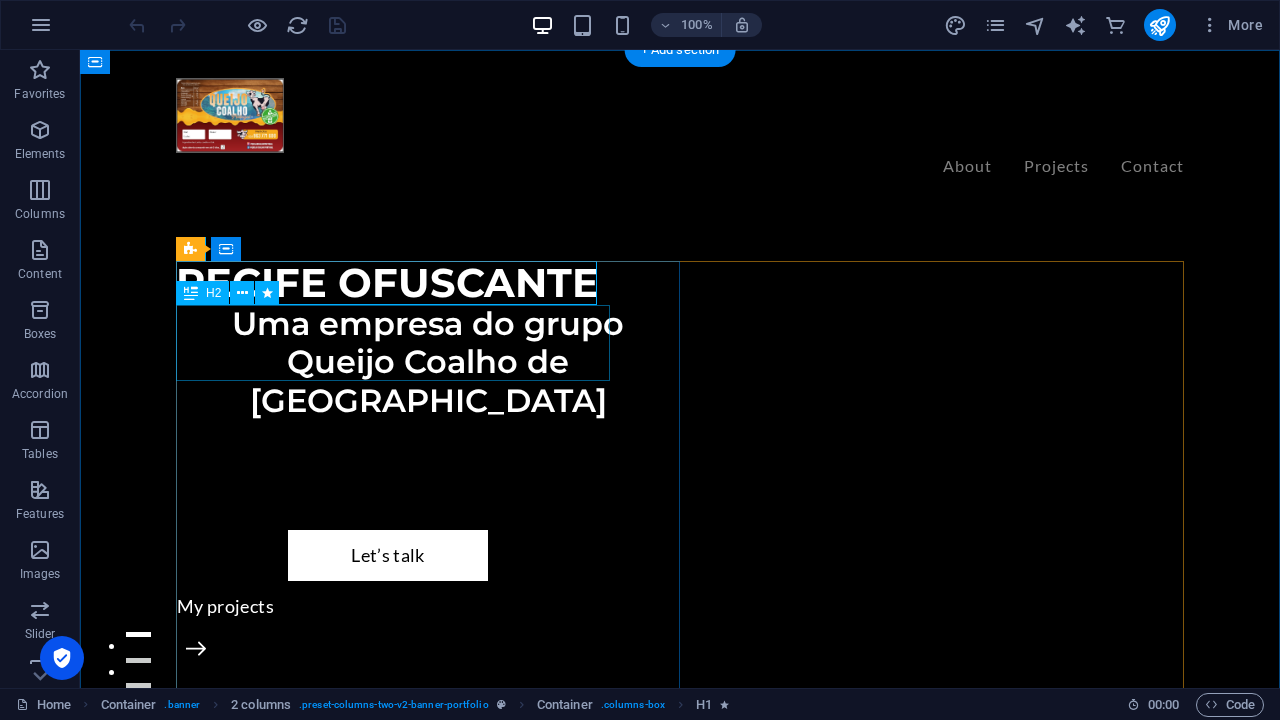 click on "Uma empresa do grupo Queijo Coalho de [GEOGRAPHIC_DATA]" at bounding box center (428, 362) 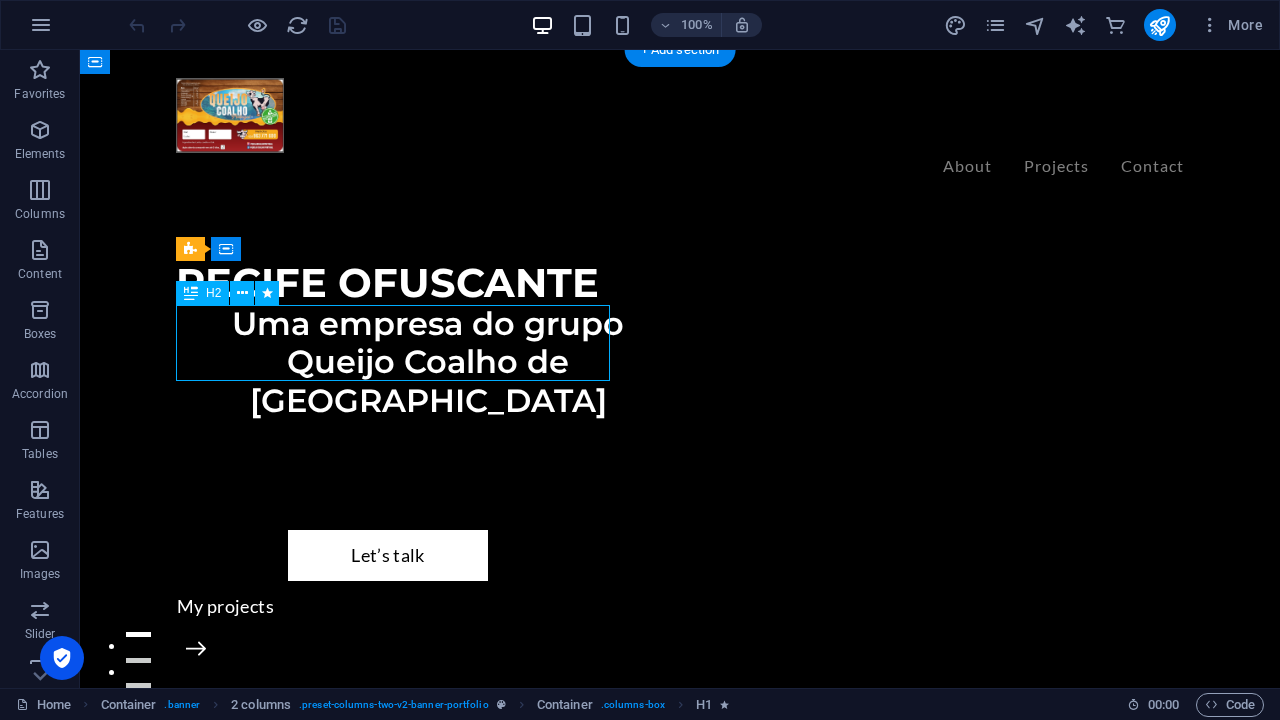 click on "Uma empresa do grupo Queijo Coalho de [GEOGRAPHIC_DATA]" at bounding box center (428, 362) 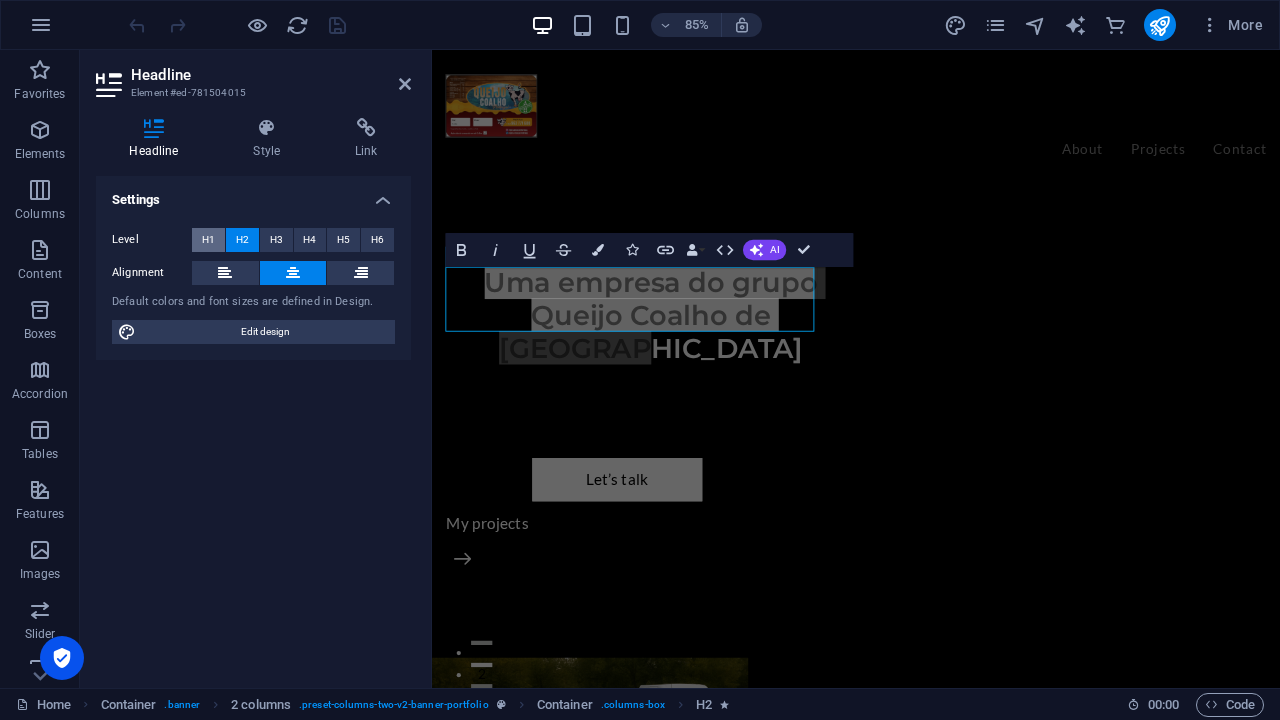 click on "H1" at bounding box center [208, 240] 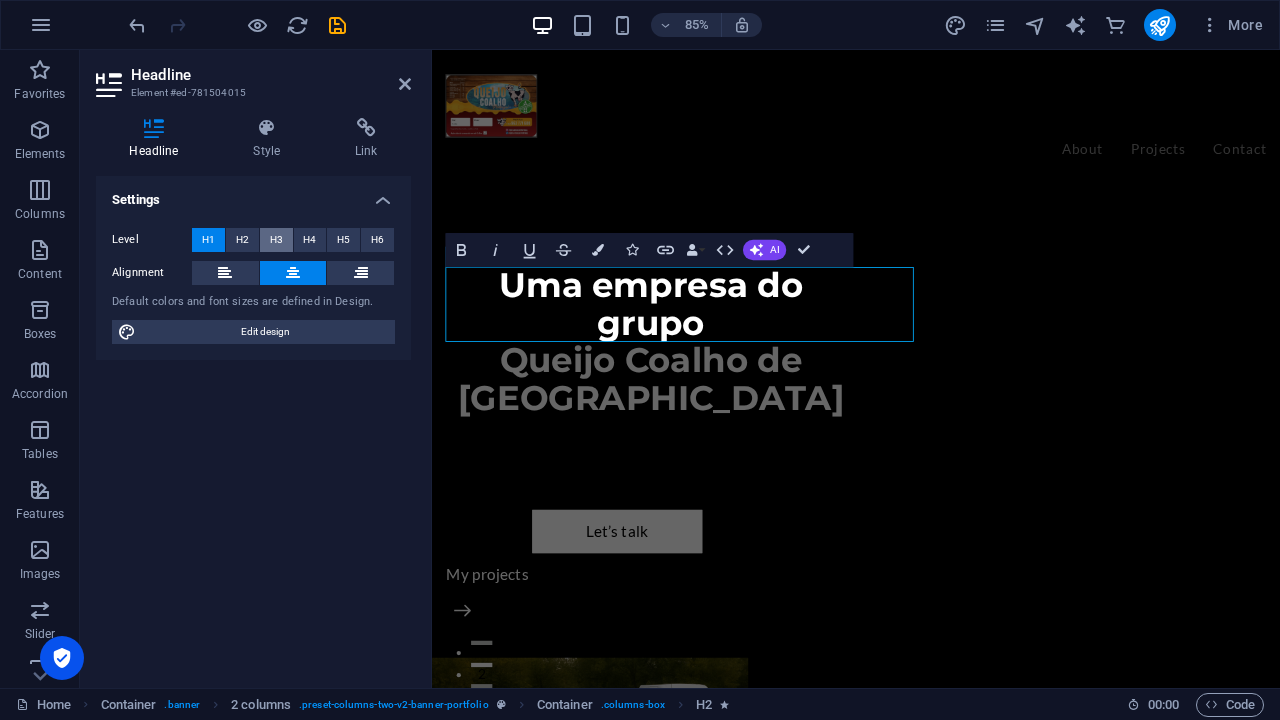 click on "H3" at bounding box center [276, 240] 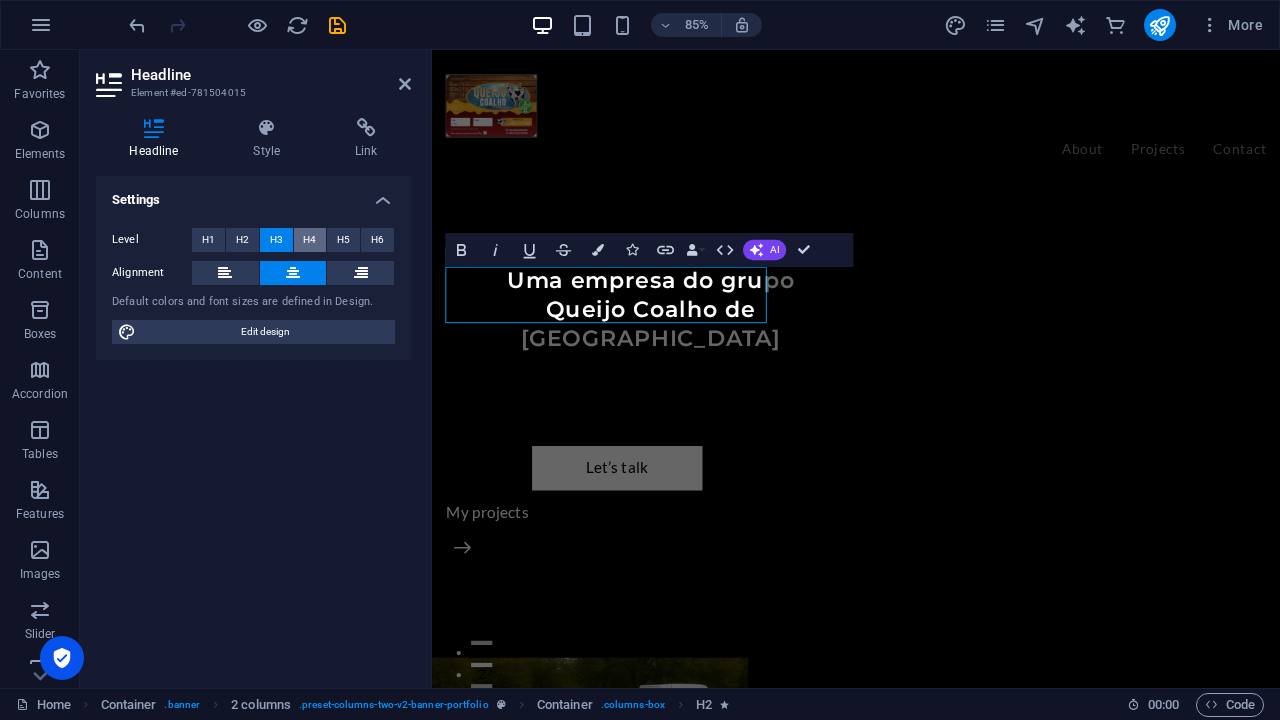 click on "H4" at bounding box center [309, 240] 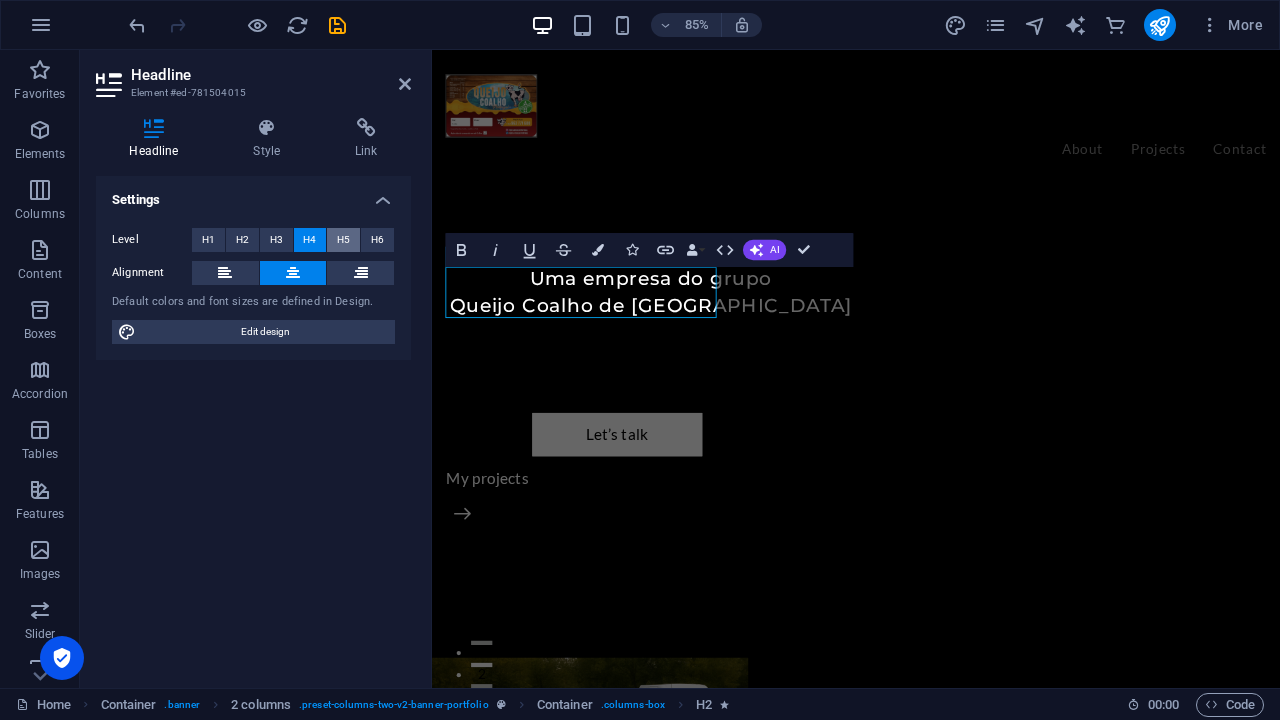 click on "H5" at bounding box center [343, 240] 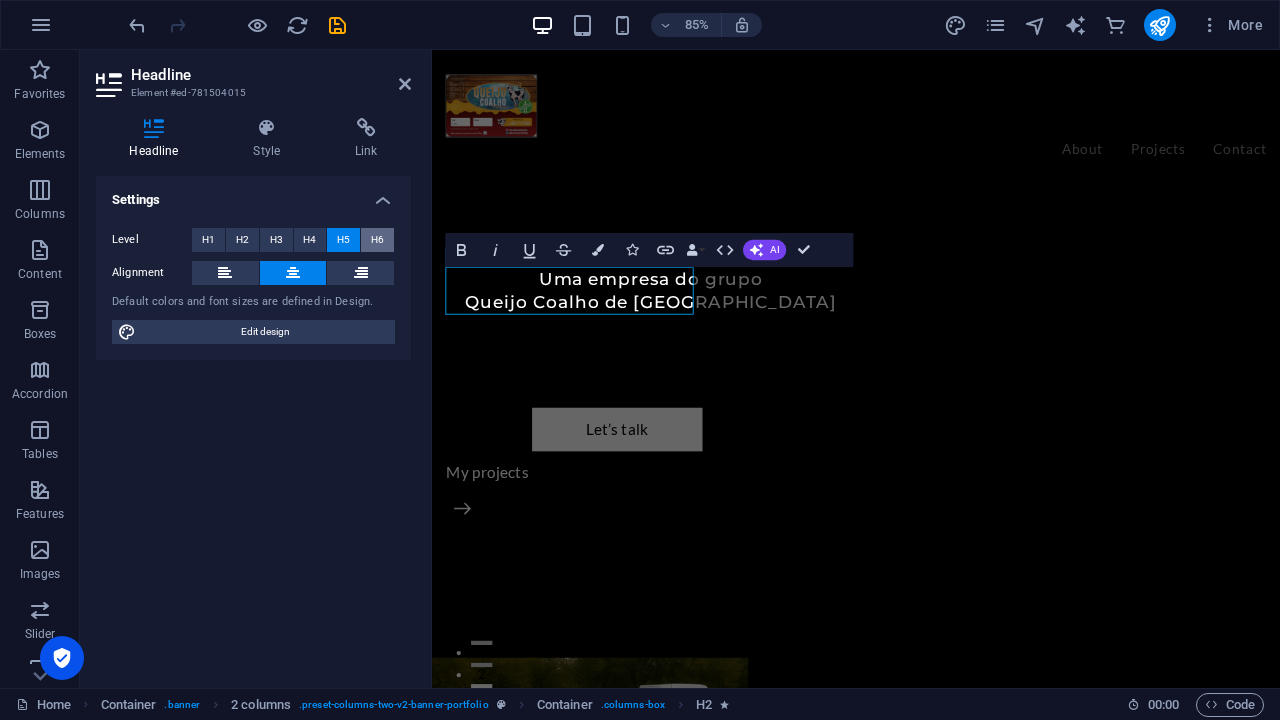 click on "H6" at bounding box center (377, 240) 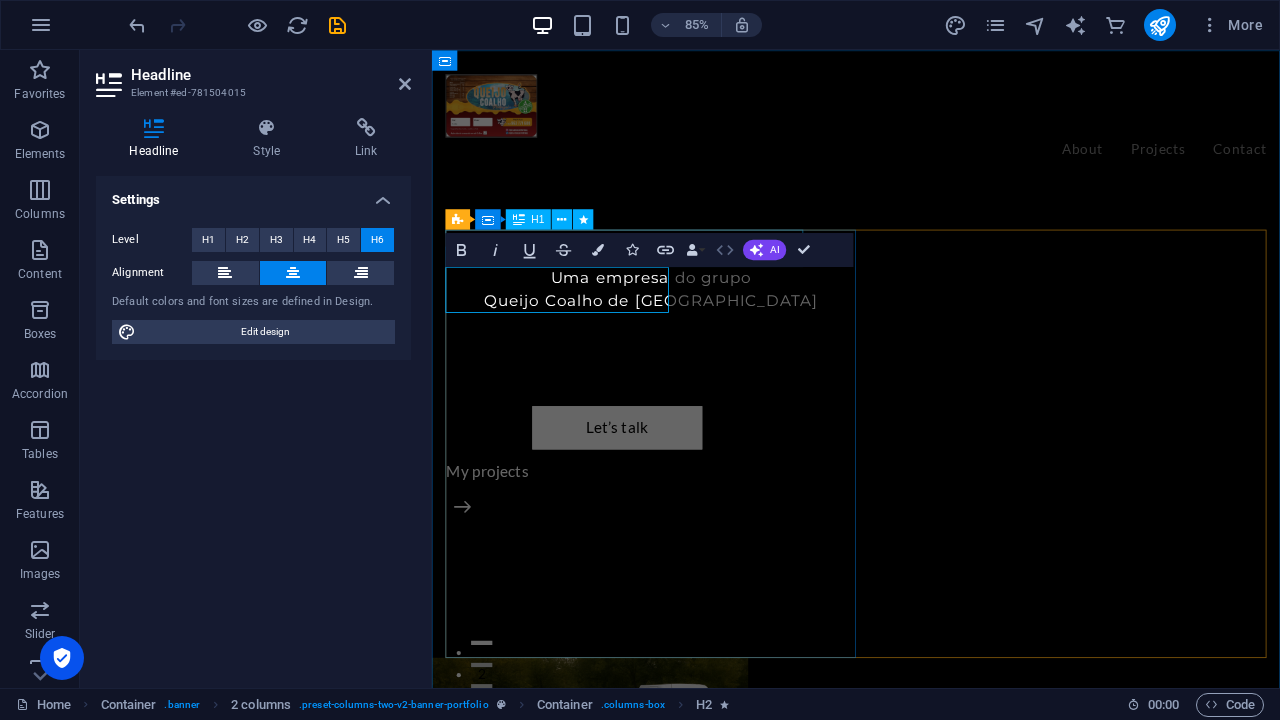 click 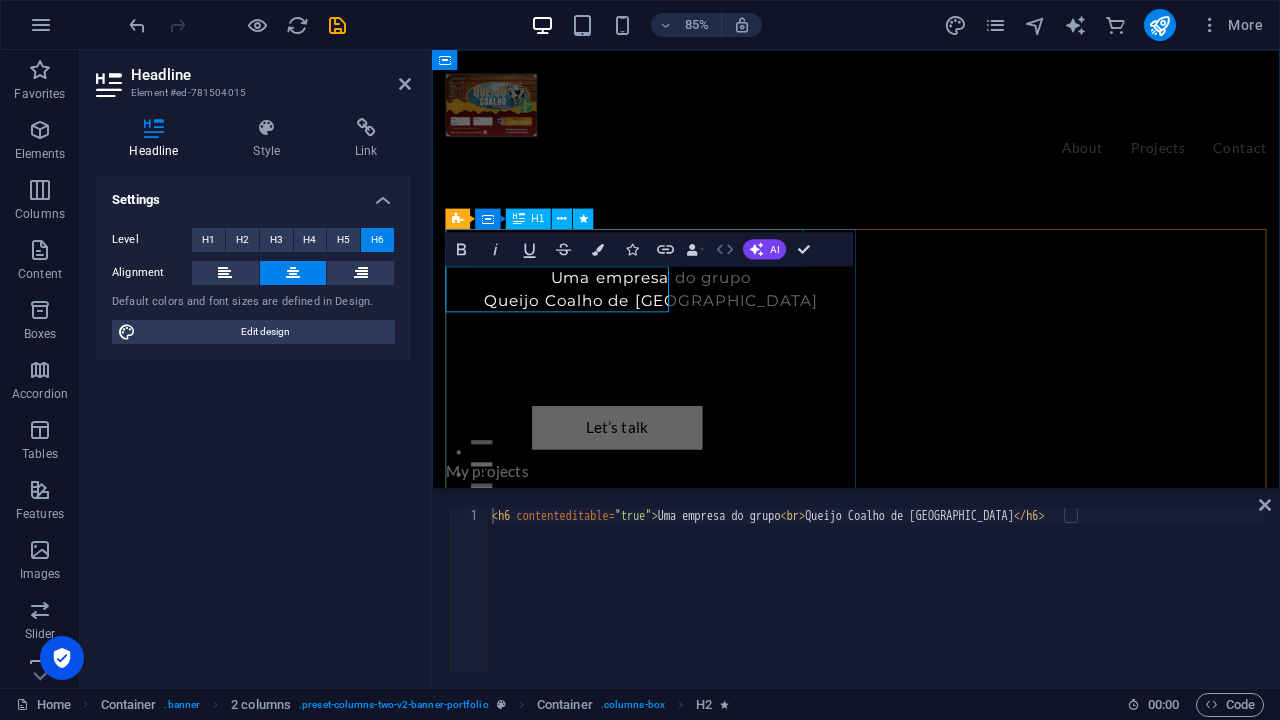 click 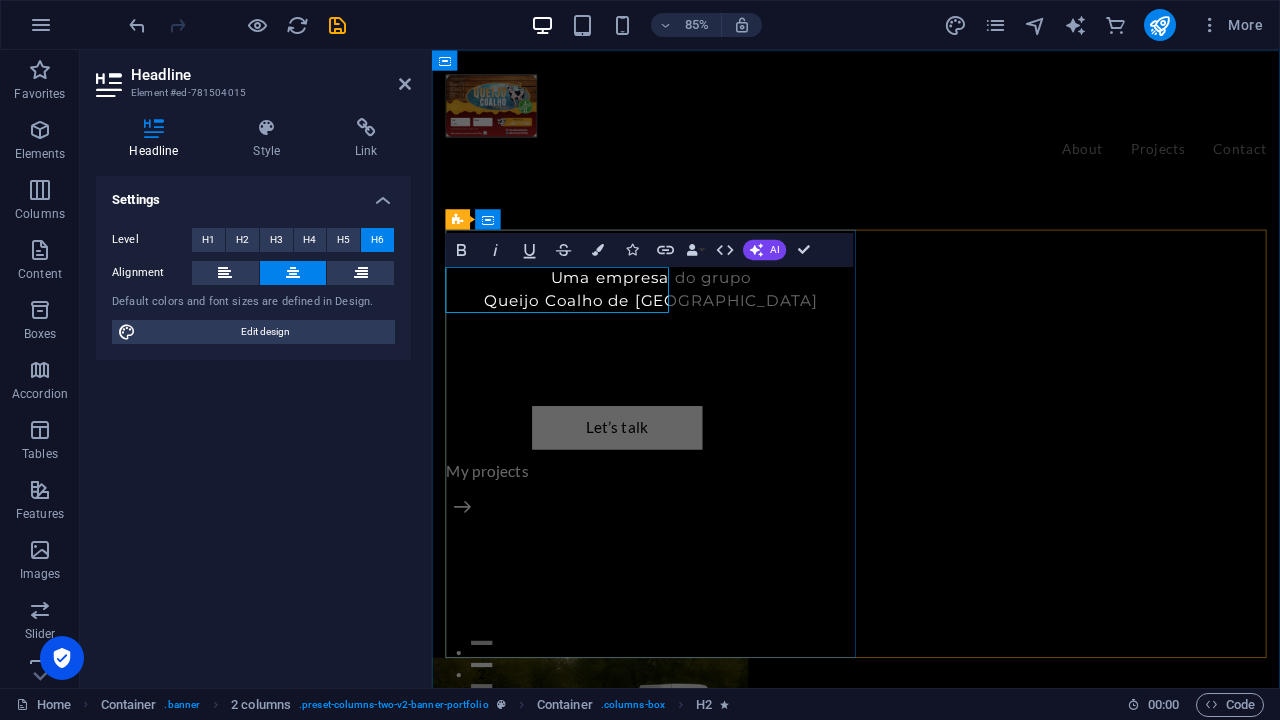 click on "Uma empresa do grupo Queijo Coalho de [GEOGRAPHIC_DATA]" at bounding box center (689, 332) 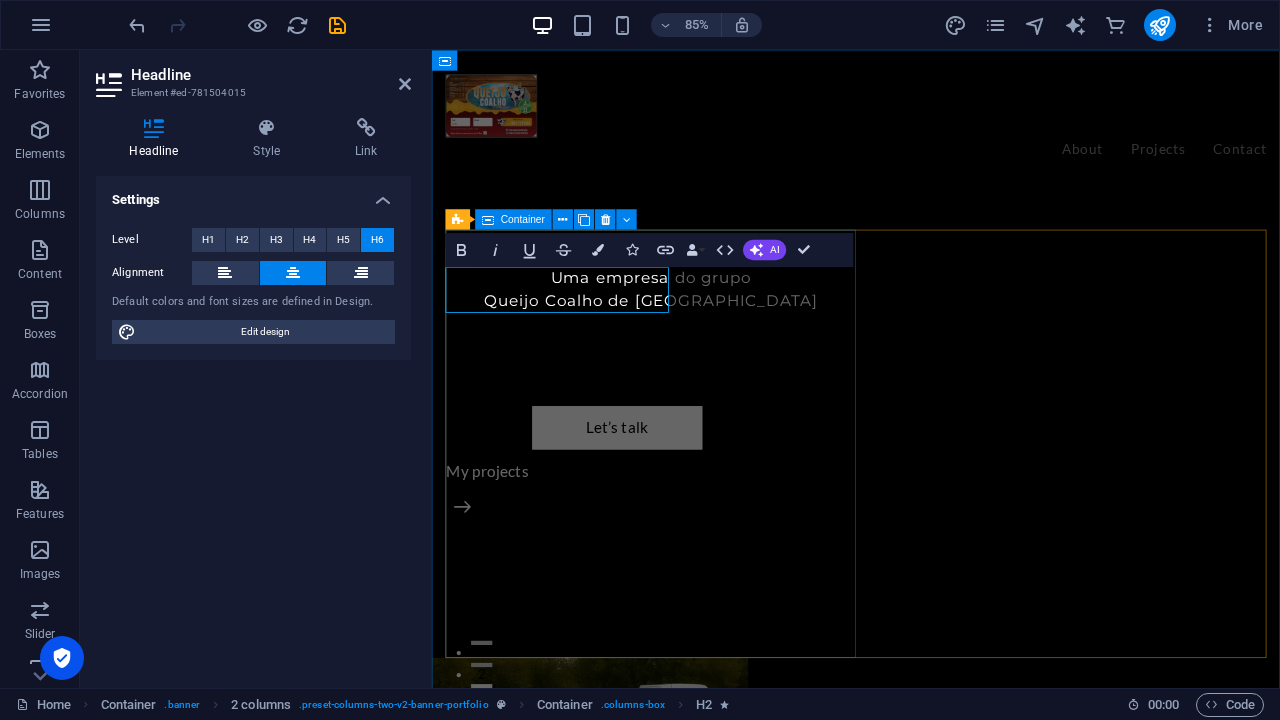 click on "RECIFE OFUSCANTE Uma empresa do grupo Queijo Coalho de Portugal Let’s talk My projects" at bounding box center (689, 513) 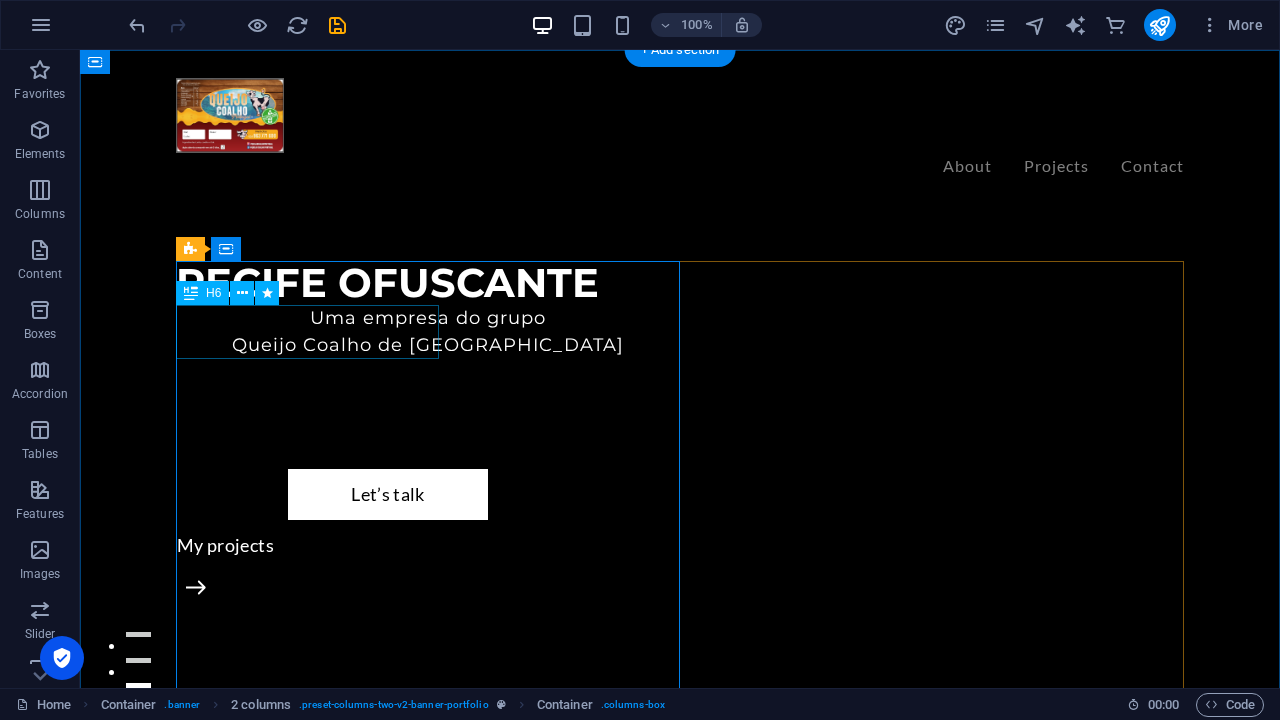 click on "Uma empresa do grupo Queijo Coalho de [GEOGRAPHIC_DATA]" at bounding box center (428, 332) 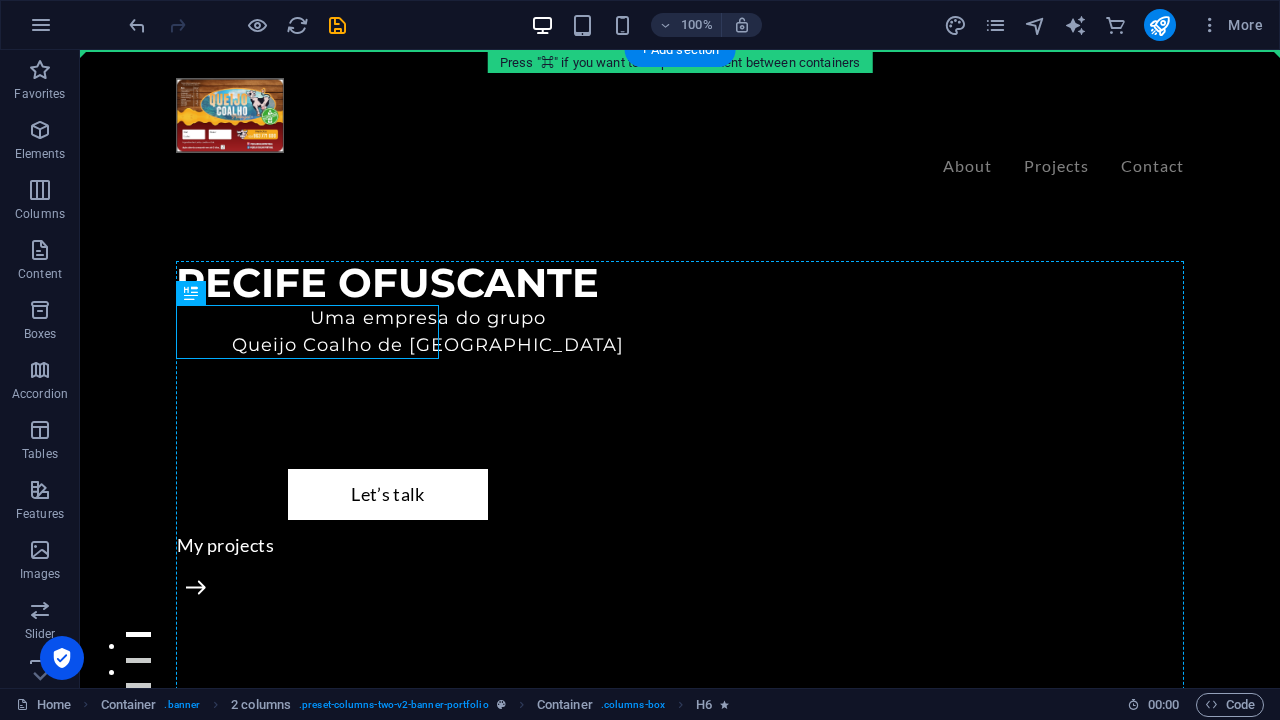 drag, startPoint x: 365, startPoint y: 322, endPoint x: 510, endPoint y: 368, distance: 152.12166 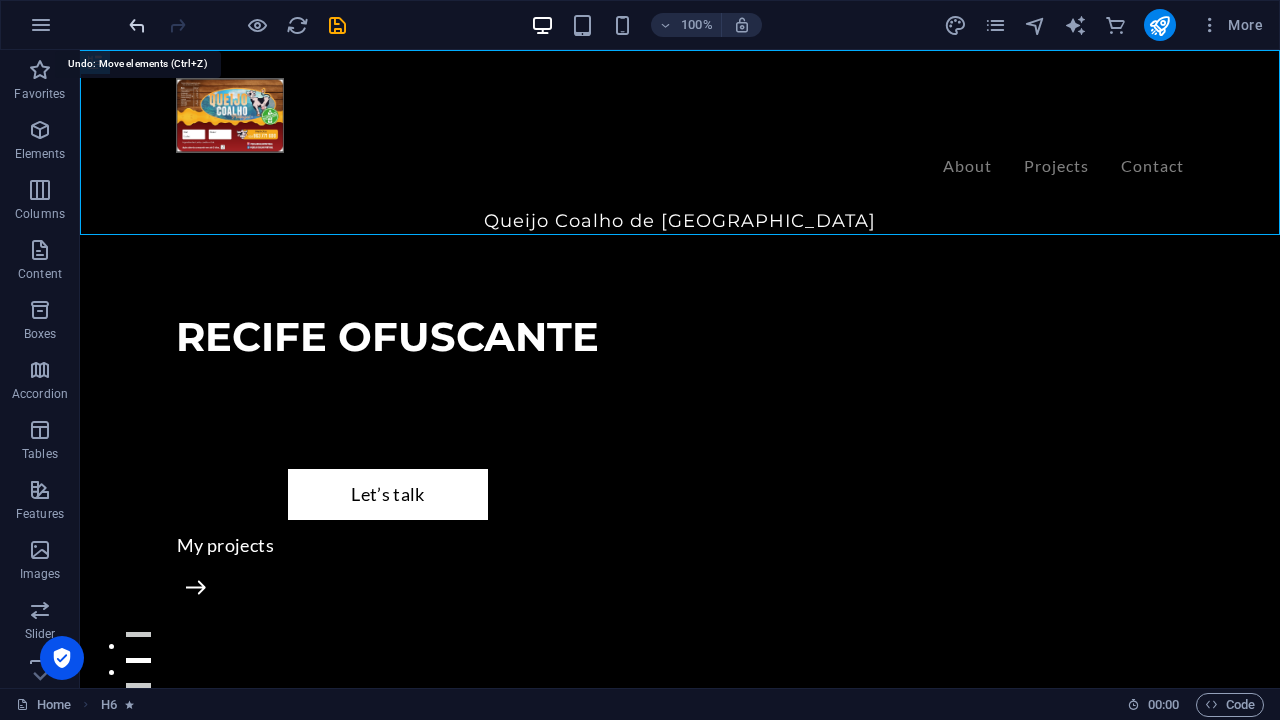 click at bounding box center (137, 25) 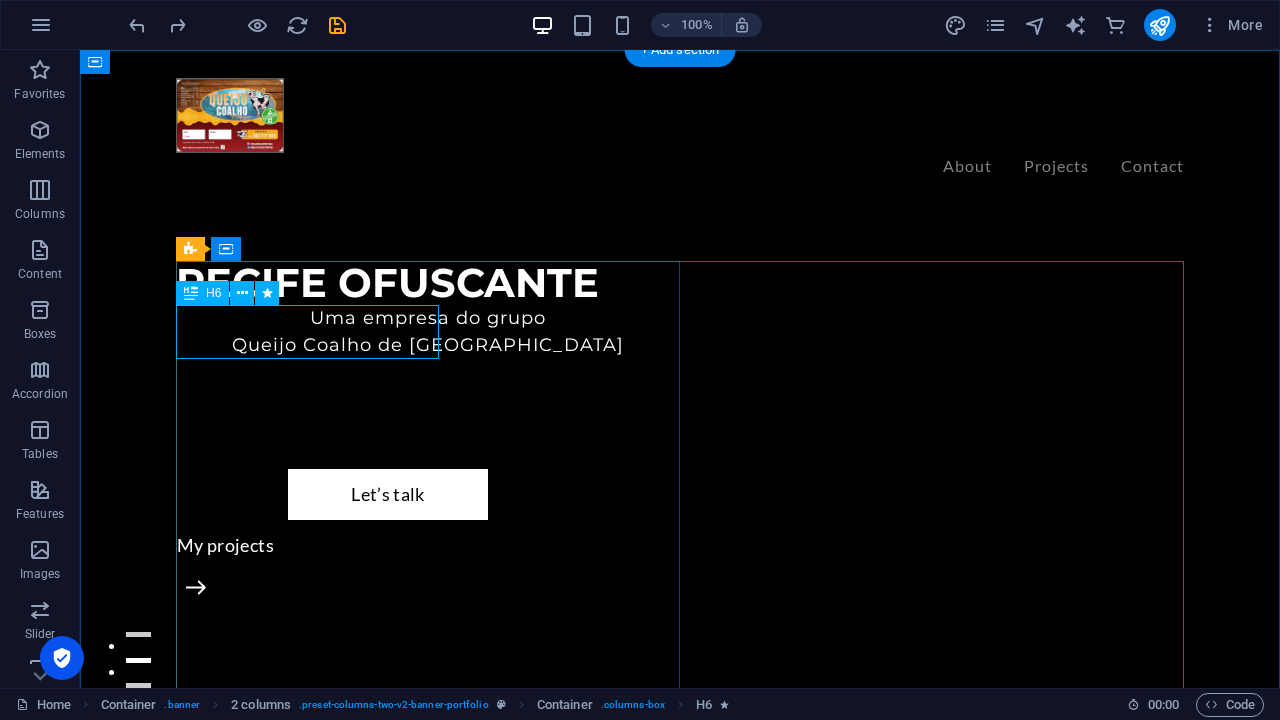 click on "Uma empresa do grupo Queijo Coalho de [GEOGRAPHIC_DATA]" at bounding box center [428, 332] 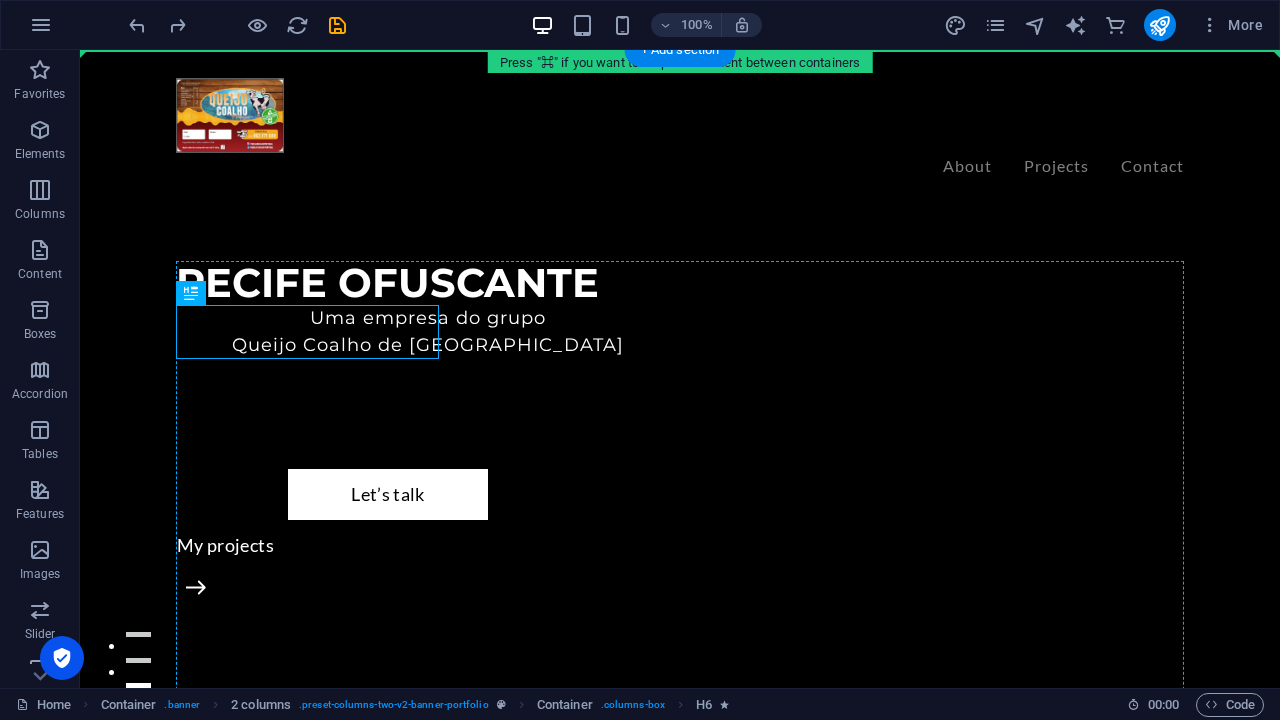 drag, startPoint x: 351, startPoint y: 331, endPoint x: 470, endPoint y: 330, distance: 119.0042 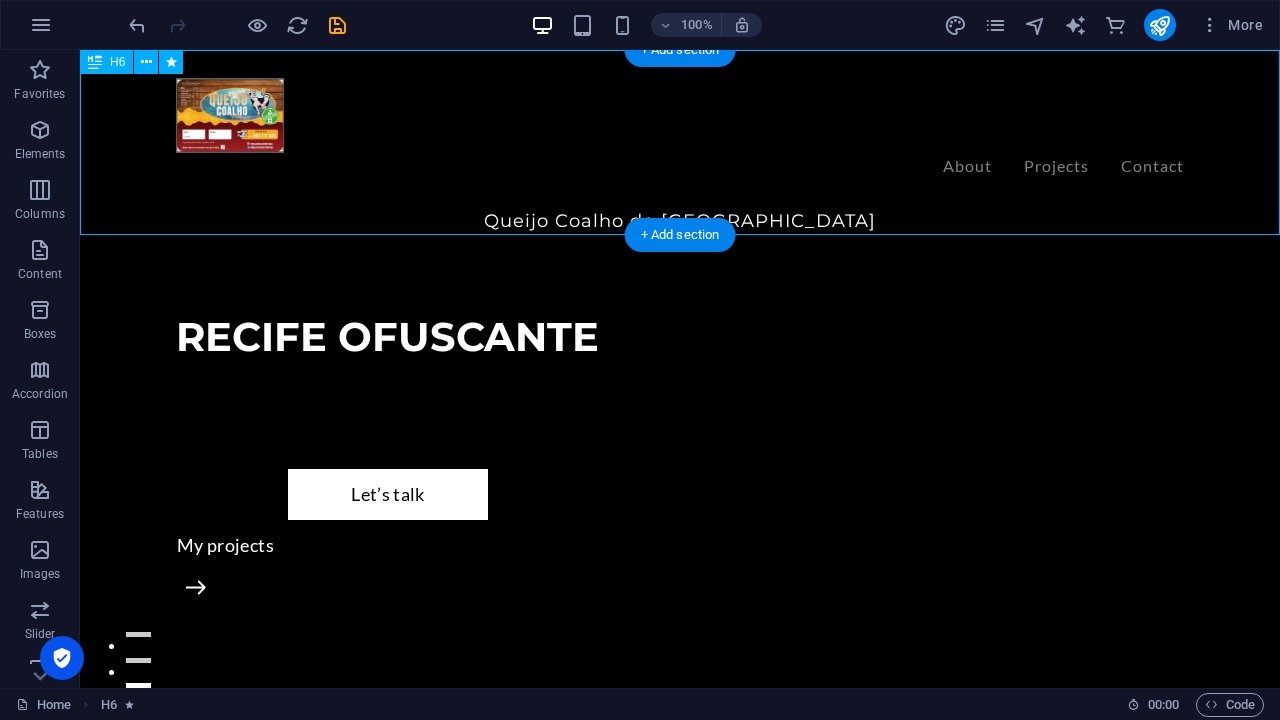 click on "Uma empresa do grupo Queijo Coalho de [GEOGRAPHIC_DATA]" at bounding box center (680, 142) 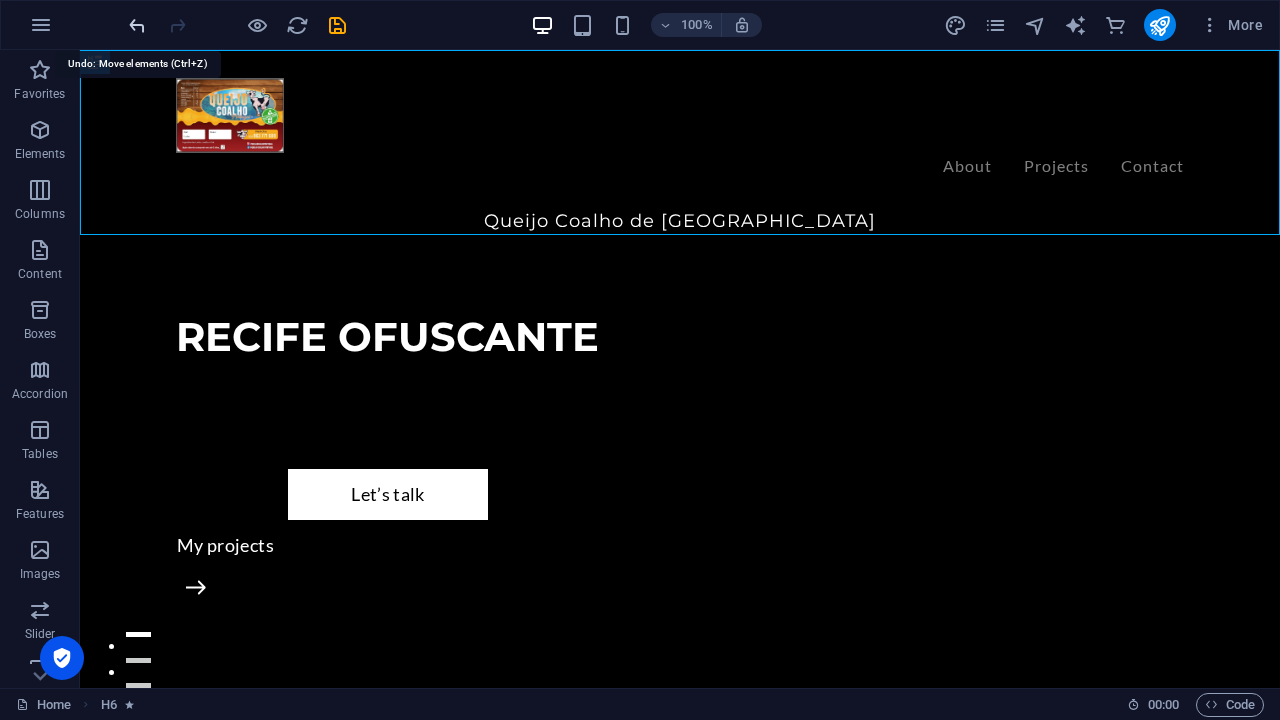 click at bounding box center (137, 25) 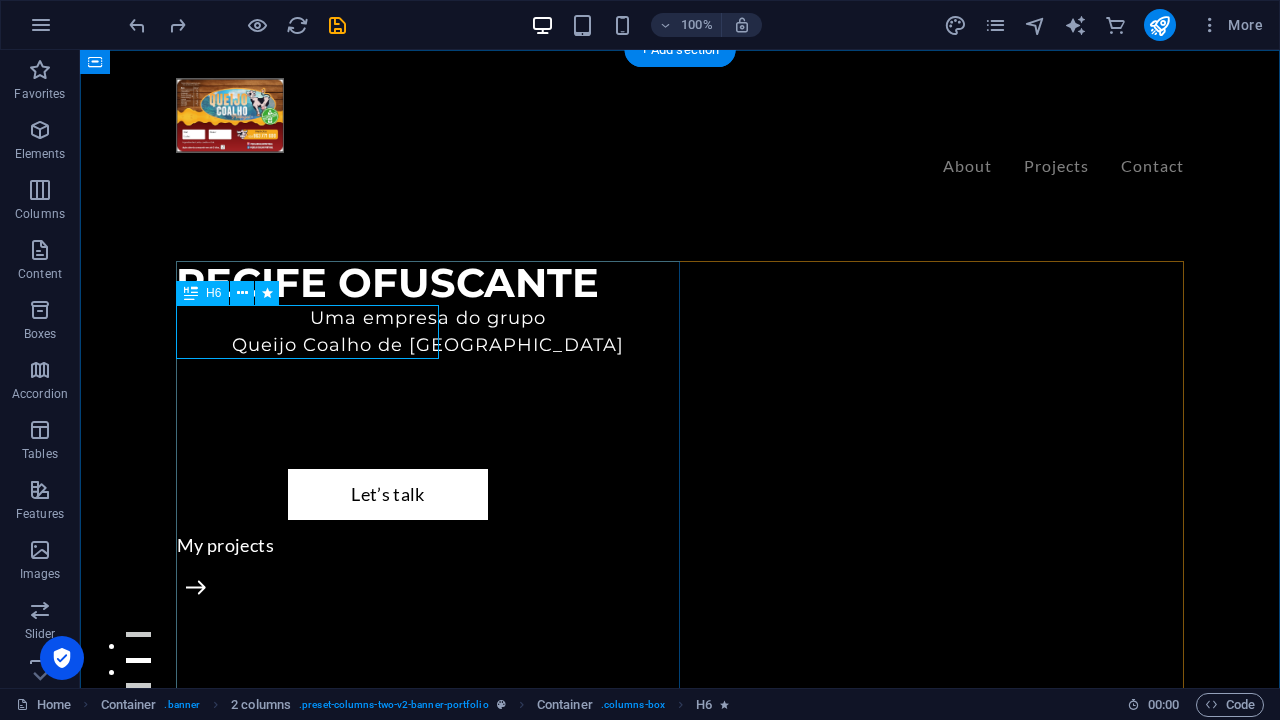 click at bounding box center (191, 293) 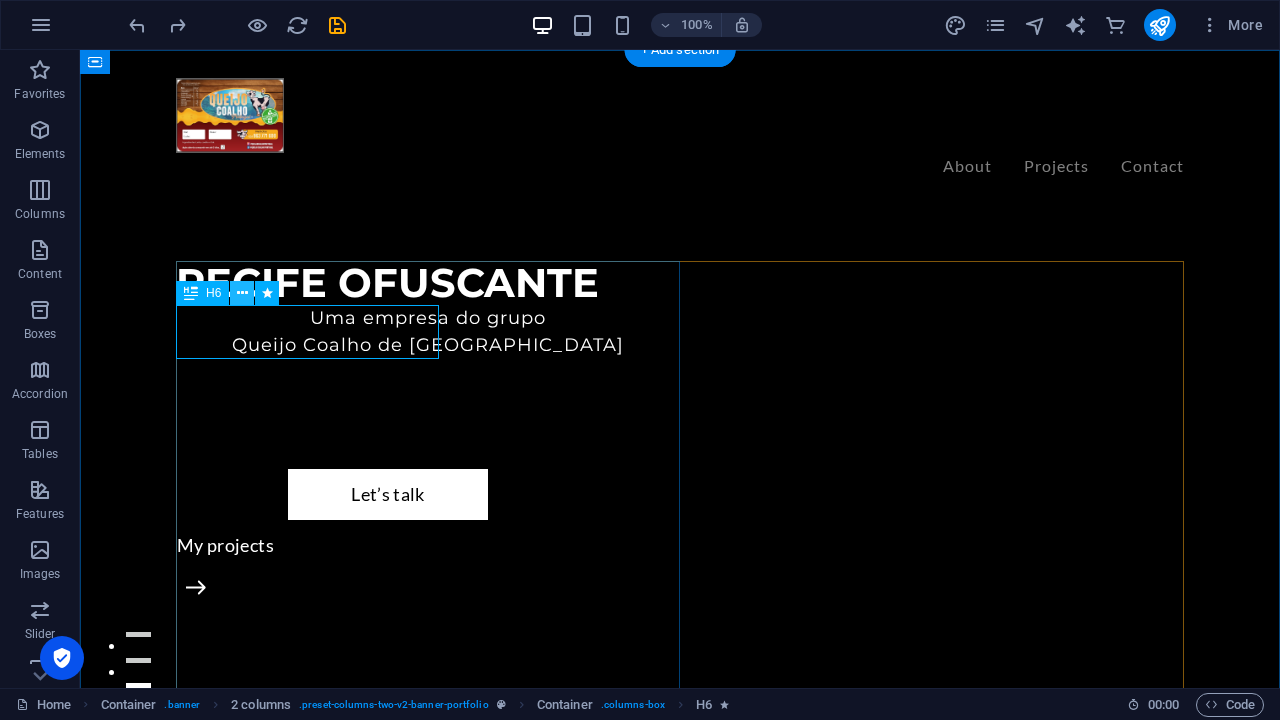 click at bounding box center (242, 293) 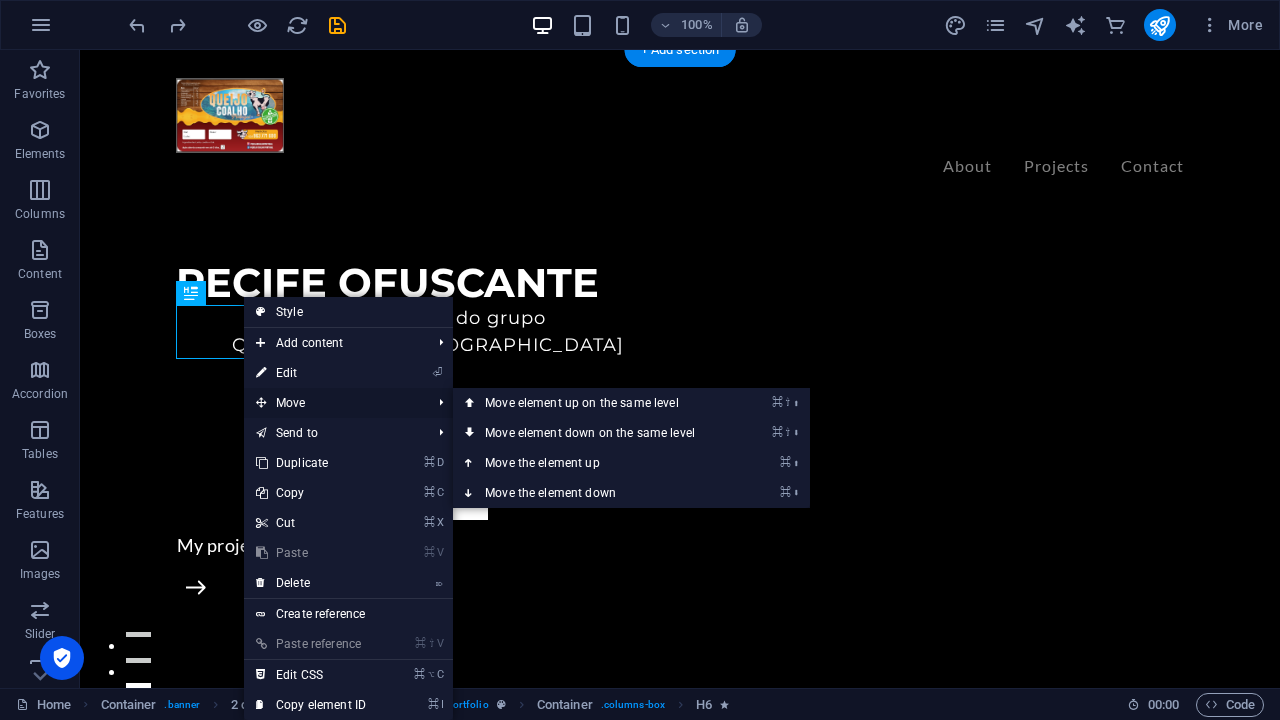 click on "Move" at bounding box center [333, 403] 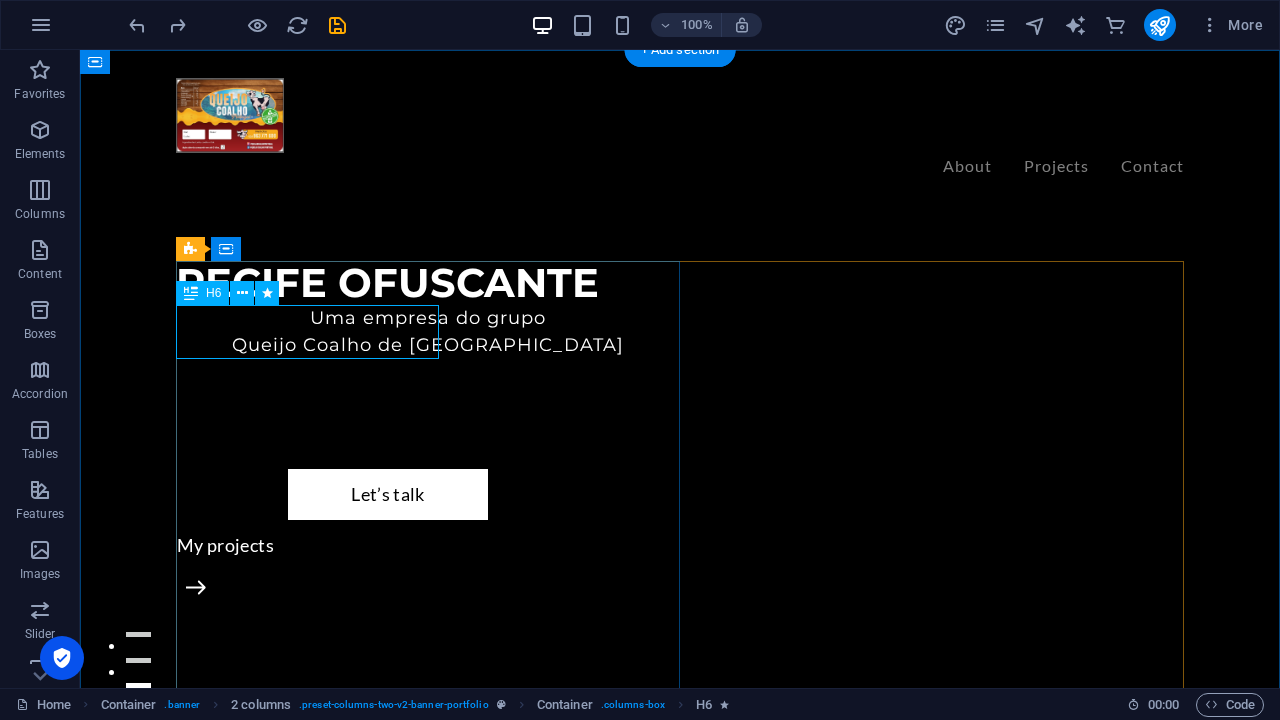 click on "Uma empresa do grupo Queijo Coalho de [GEOGRAPHIC_DATA]" at bounding box center [428, 332] 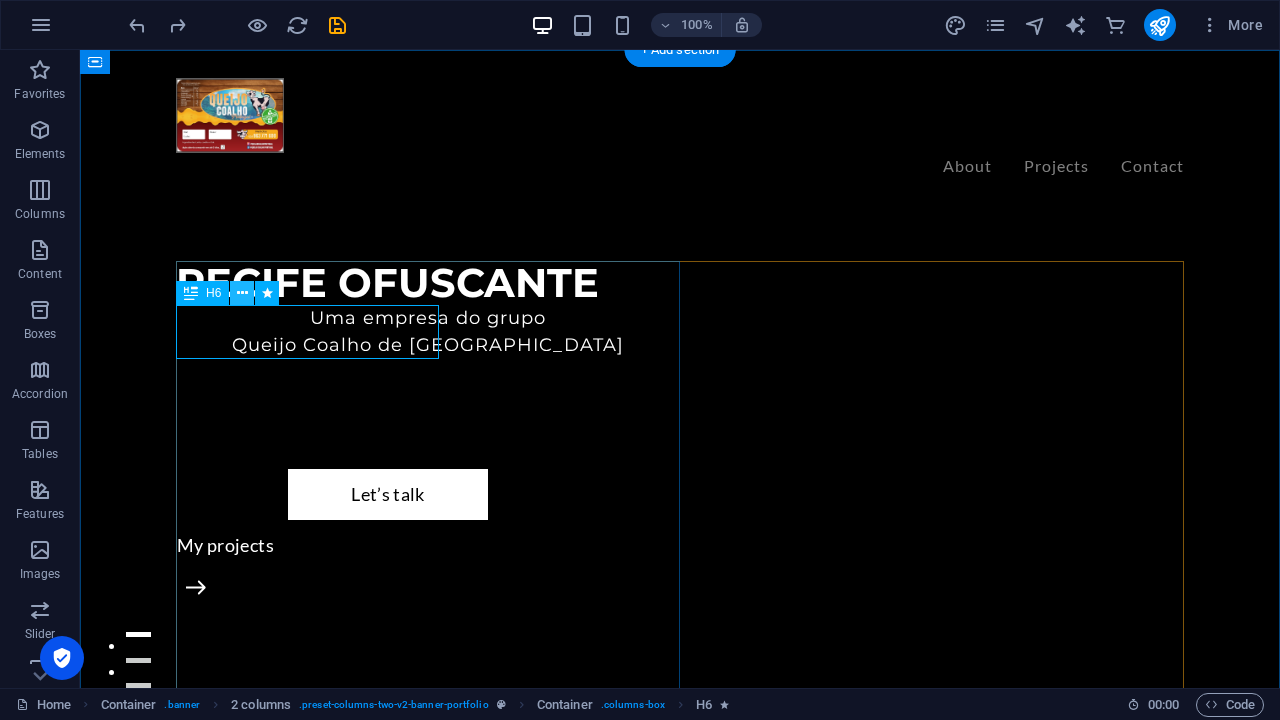 click at bounding box center [242, 293] 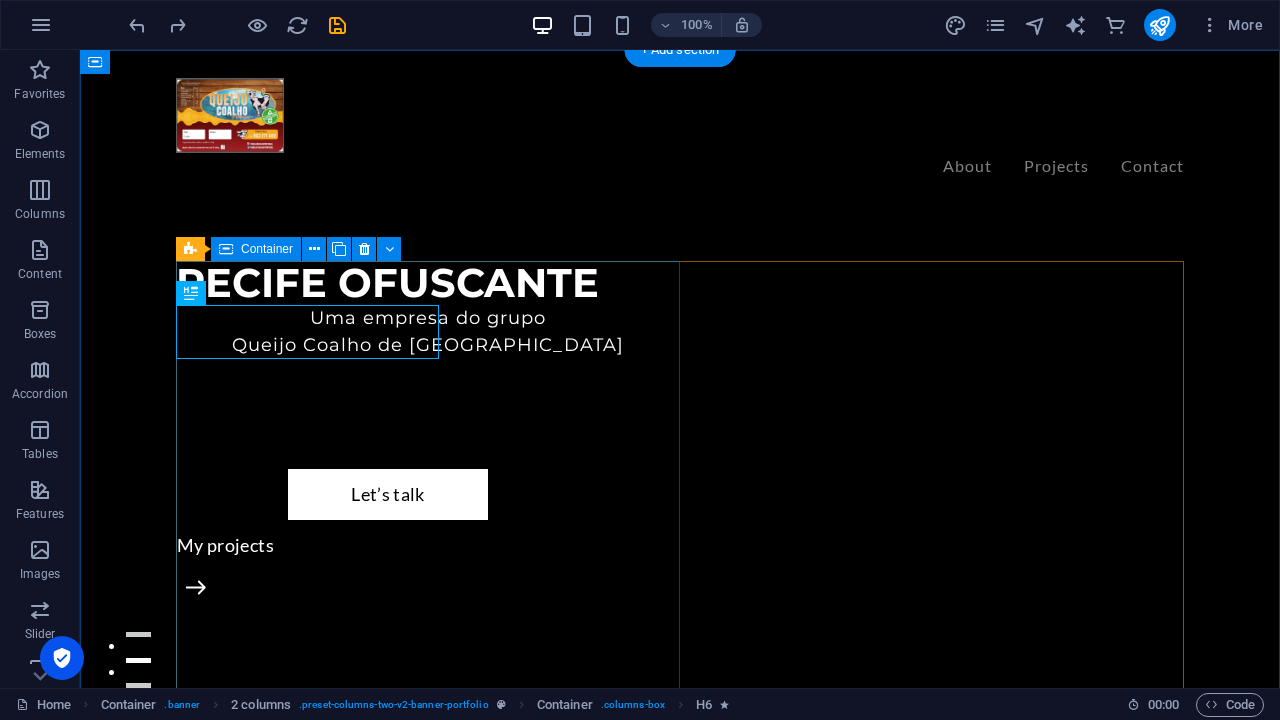 click on "RECIFE OFUSCANTE Uma empresa do grupo Queijo Coalho de Portugal Let’s talk My projects" at bounding box center [428, 513] 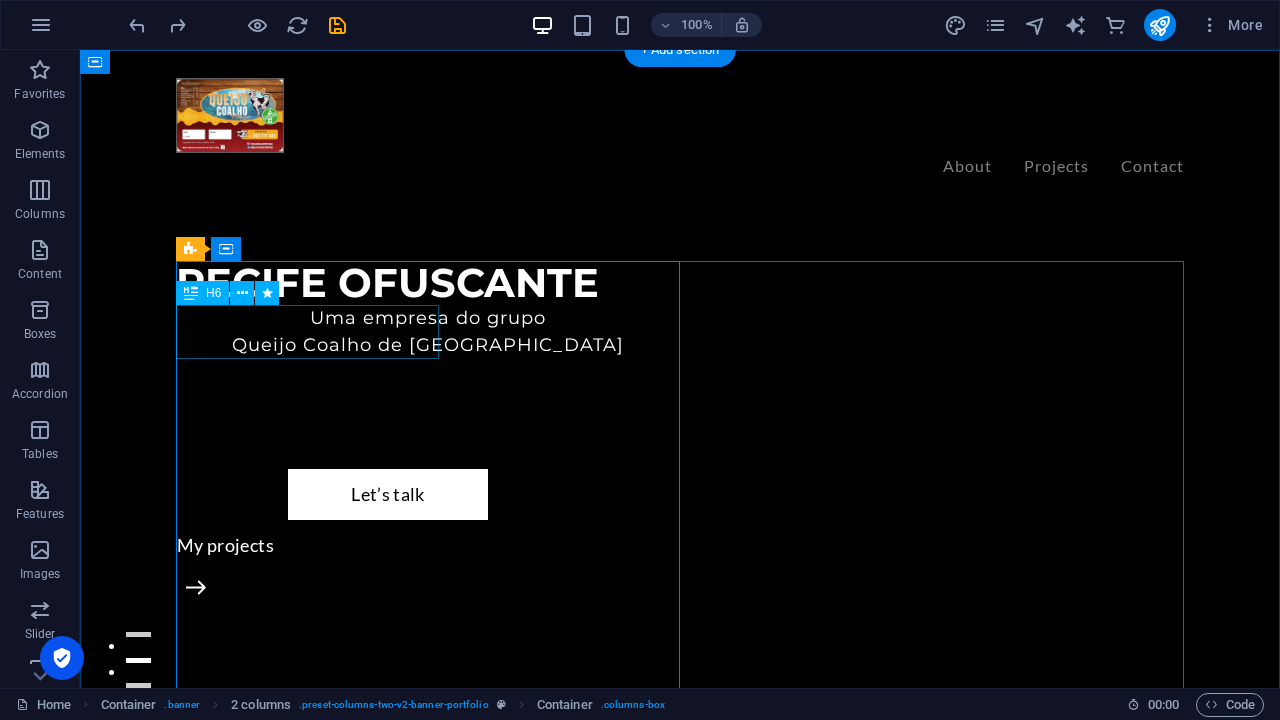 click on "Uma empresa do grupo Queijo Coalho de [GEOGRAPHIC_DATA]" at bounding box center (428, 332) 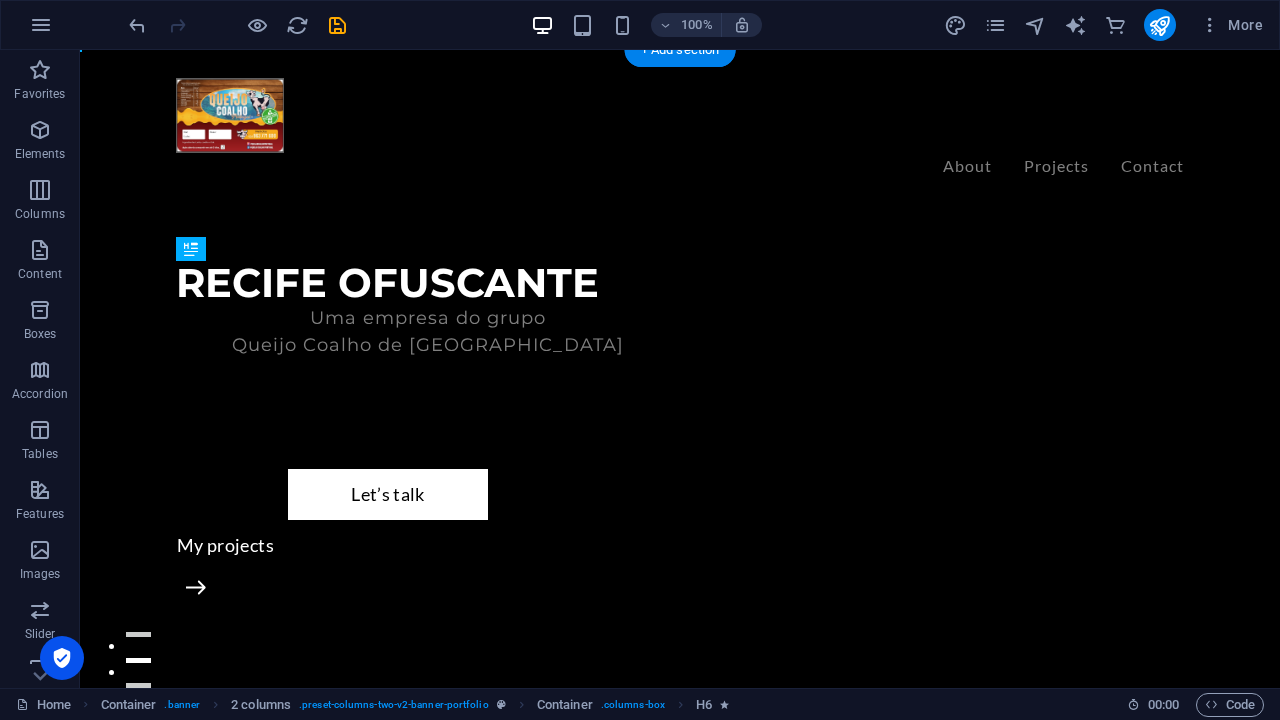 drag, startPoint x: 264, startPoint y: 349, endPoint x: 240, endPoint y: 335, distance: 27.784887 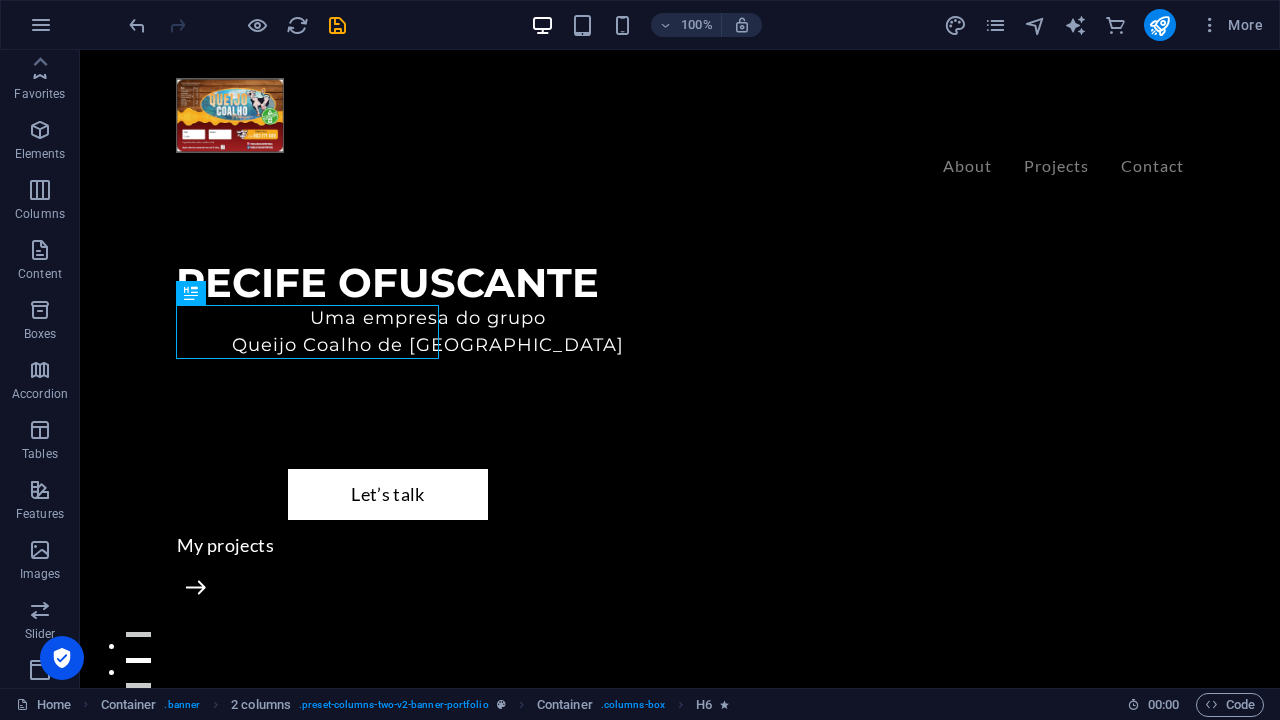 scroll, scrollTop: 0, scrollLeft: 0, axis: both 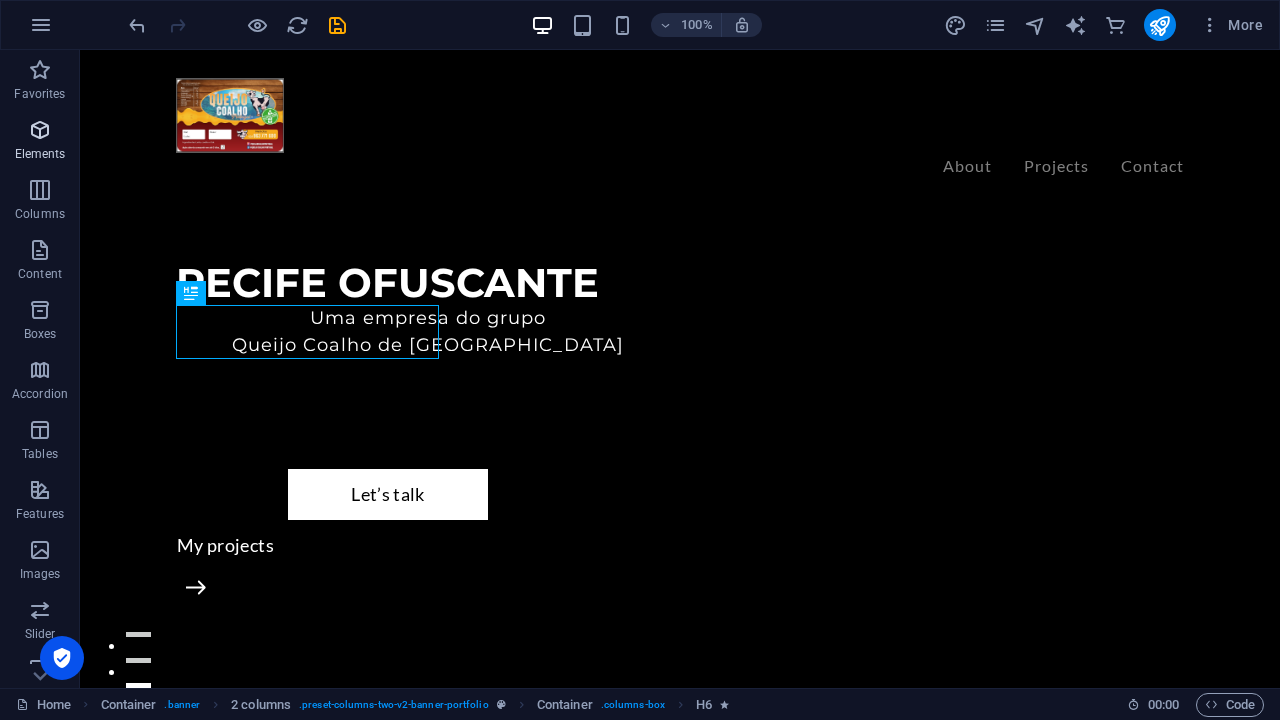 click at bounding box center (40, 130) 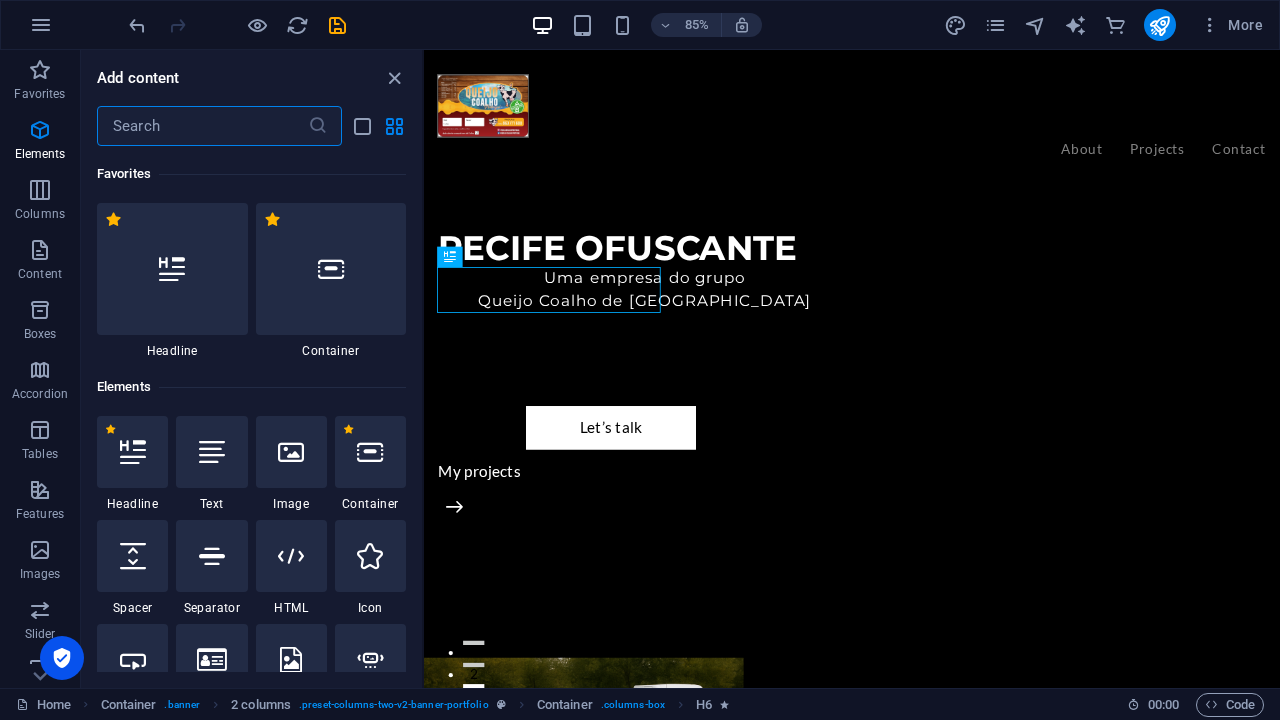 scroll, scrollTop: 213, scrollLeft: 0, axis: vertical 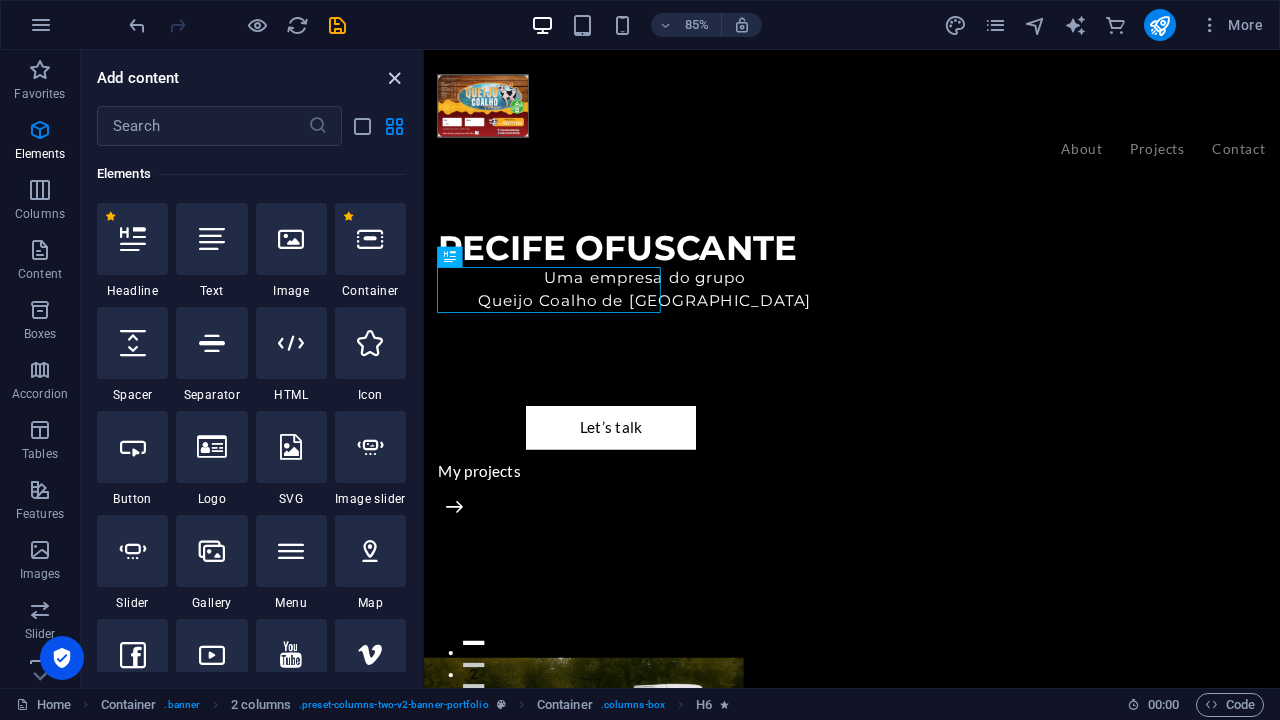 click at bounding box center [394, 78] 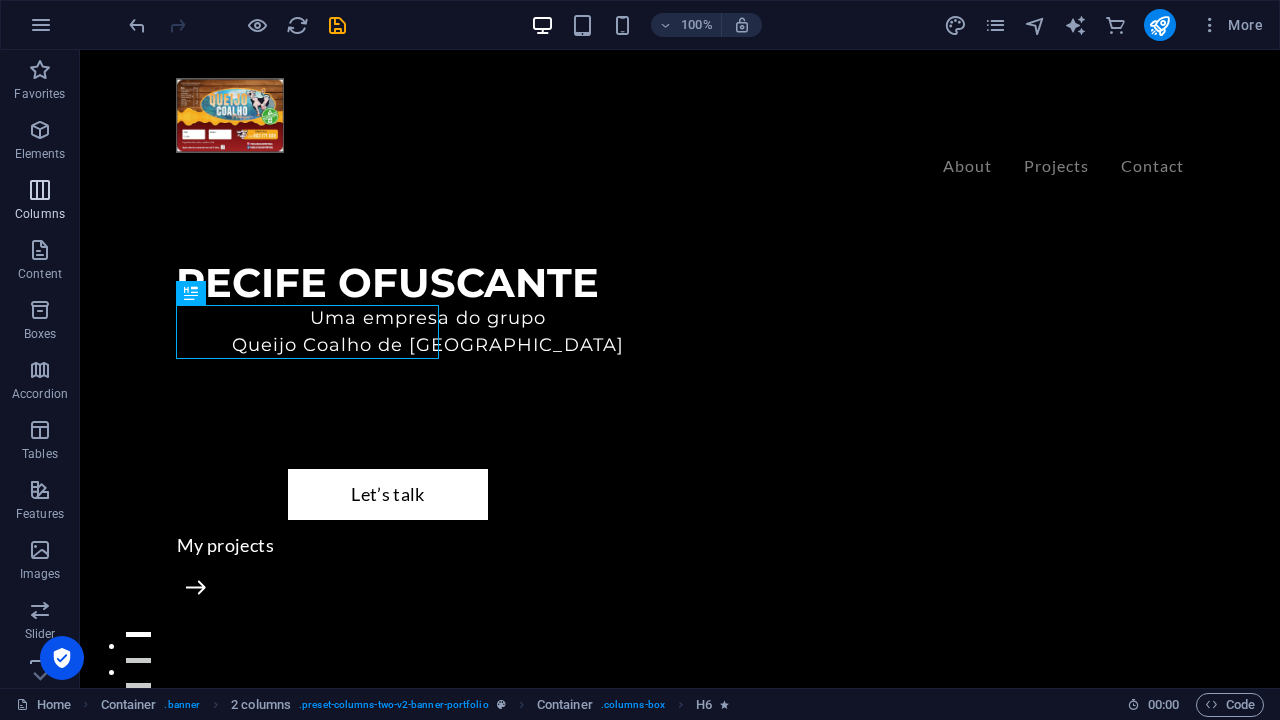 click at bounding box center (40, 190) 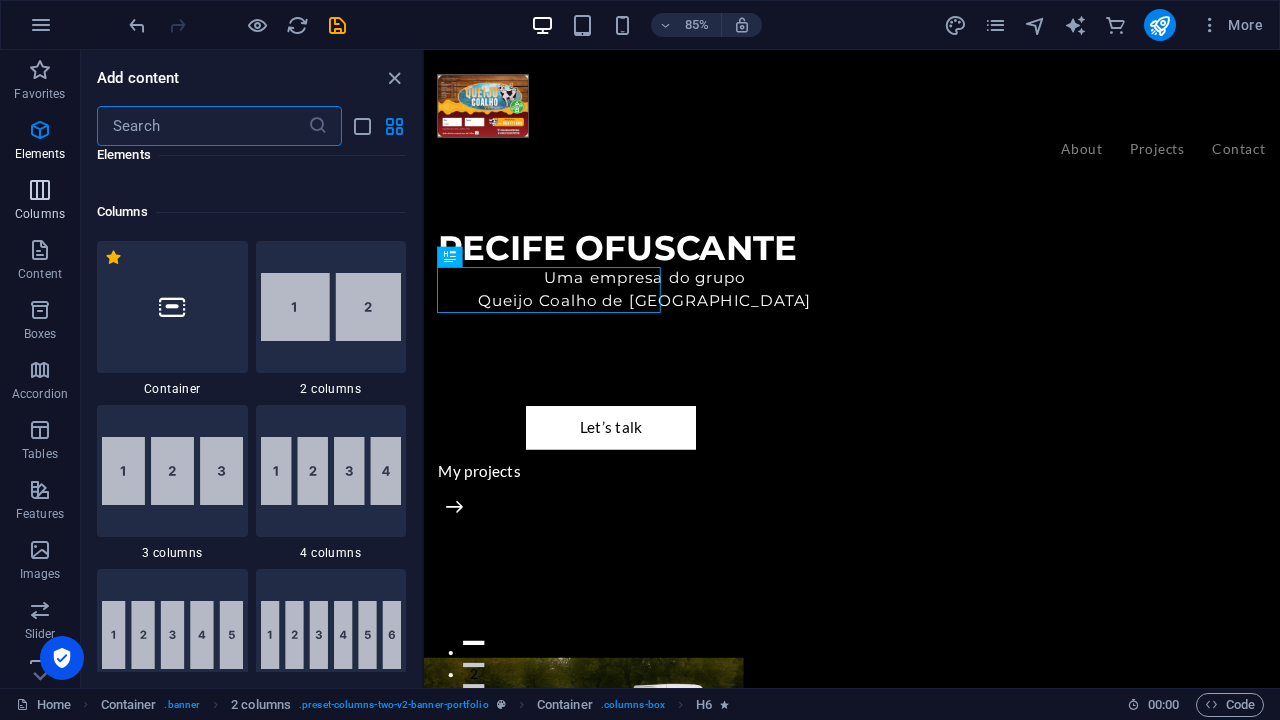 scroll, scrollTop: 990, scrollLeft: 0, axis: vertical 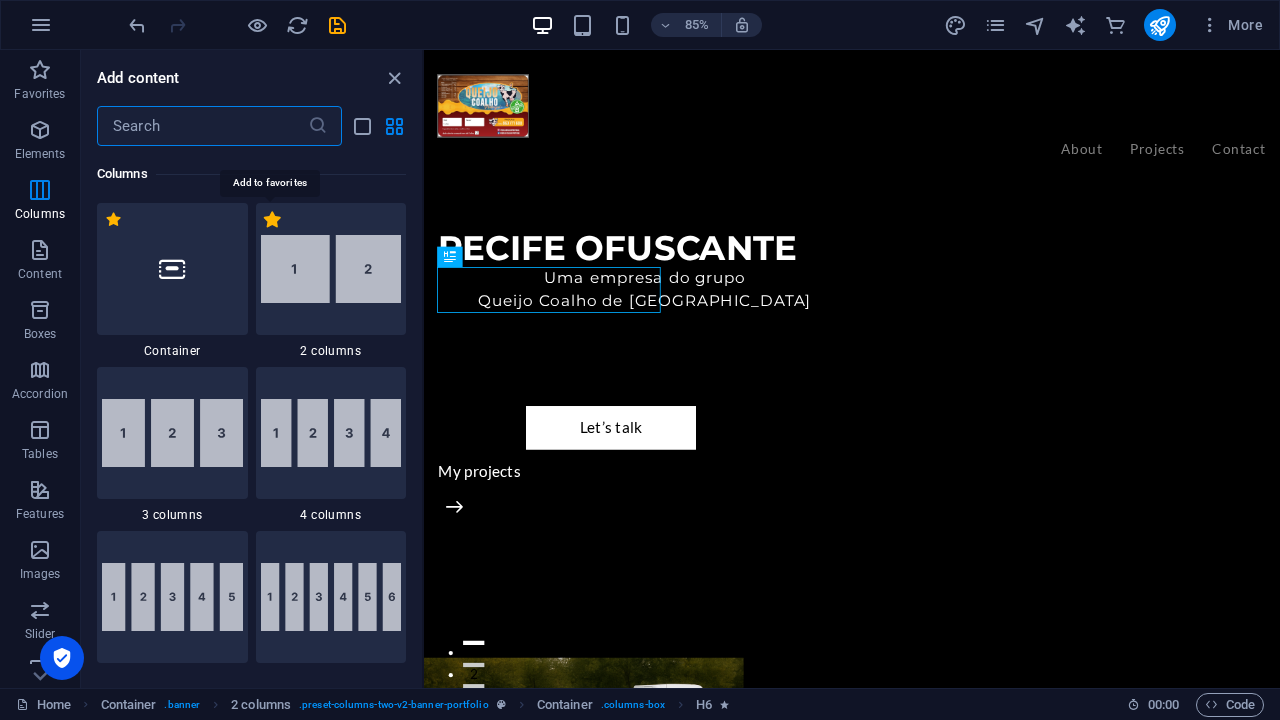 click on "1 Star" at bounding box center (272, 219) 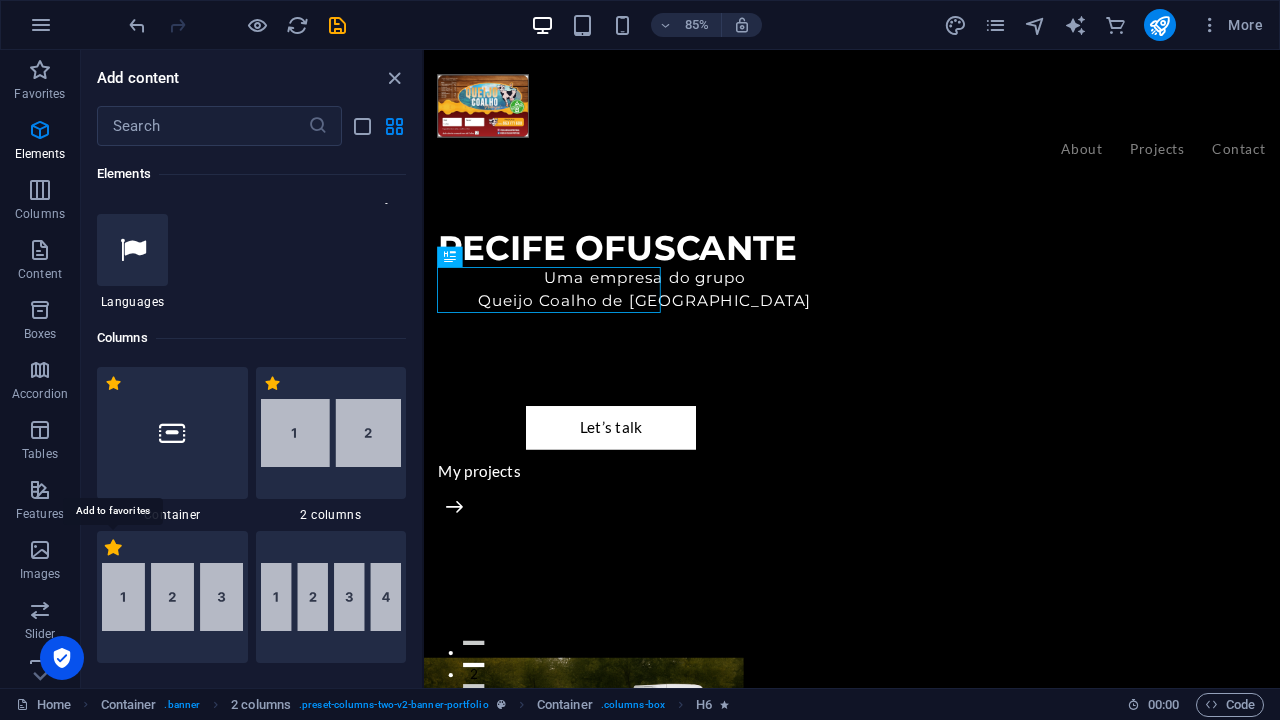 click on "1 Star" at bounding box center [113, 547] 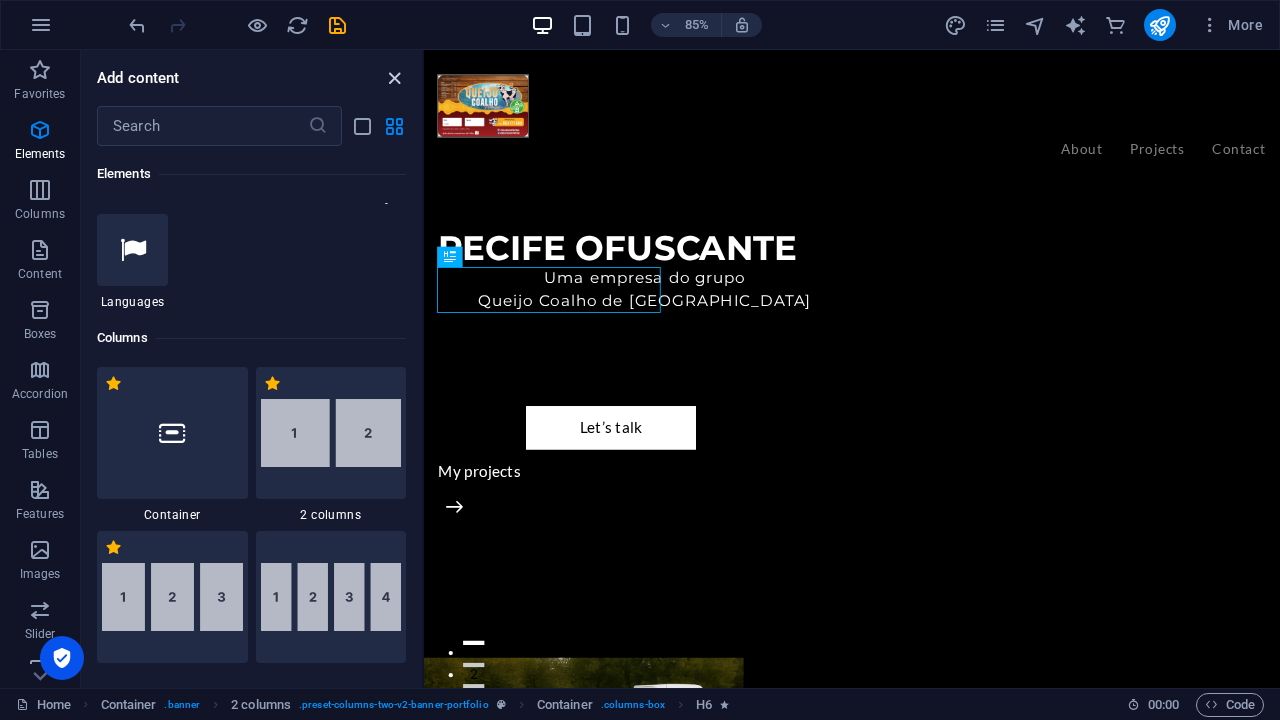 click at bounding box center [394, 78] 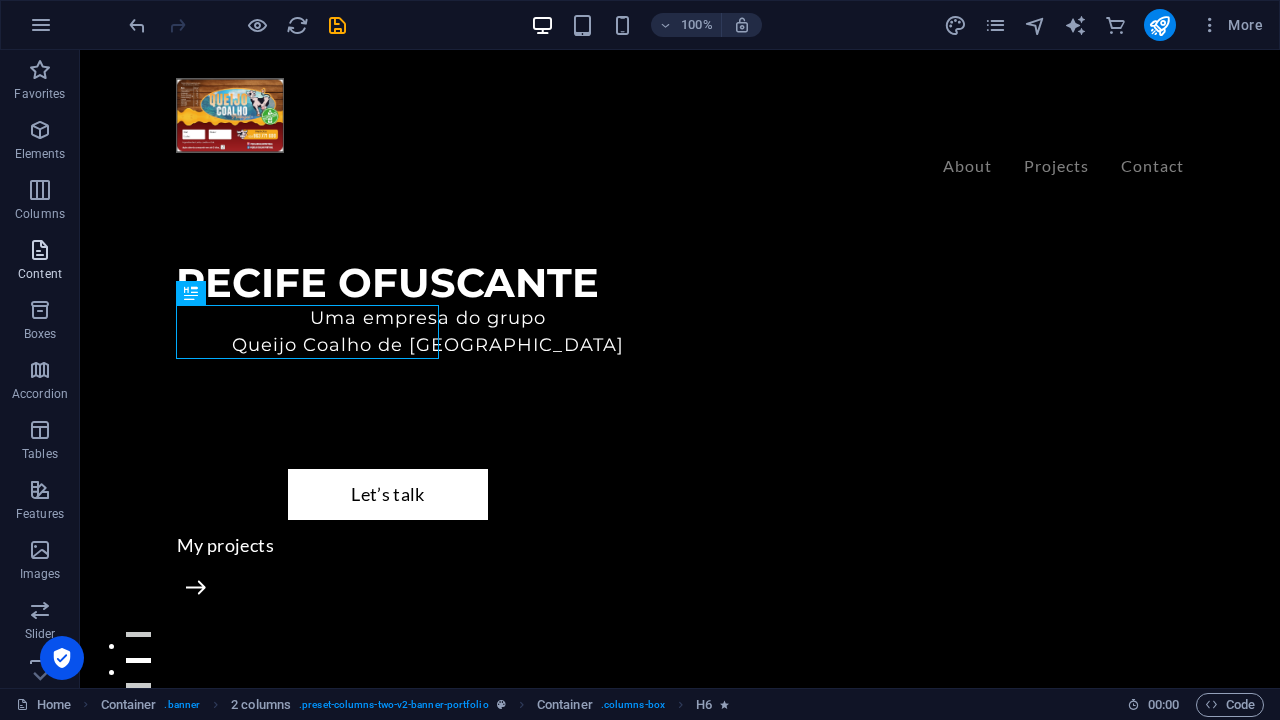 click on "Content" at bounding box center [40, 274] 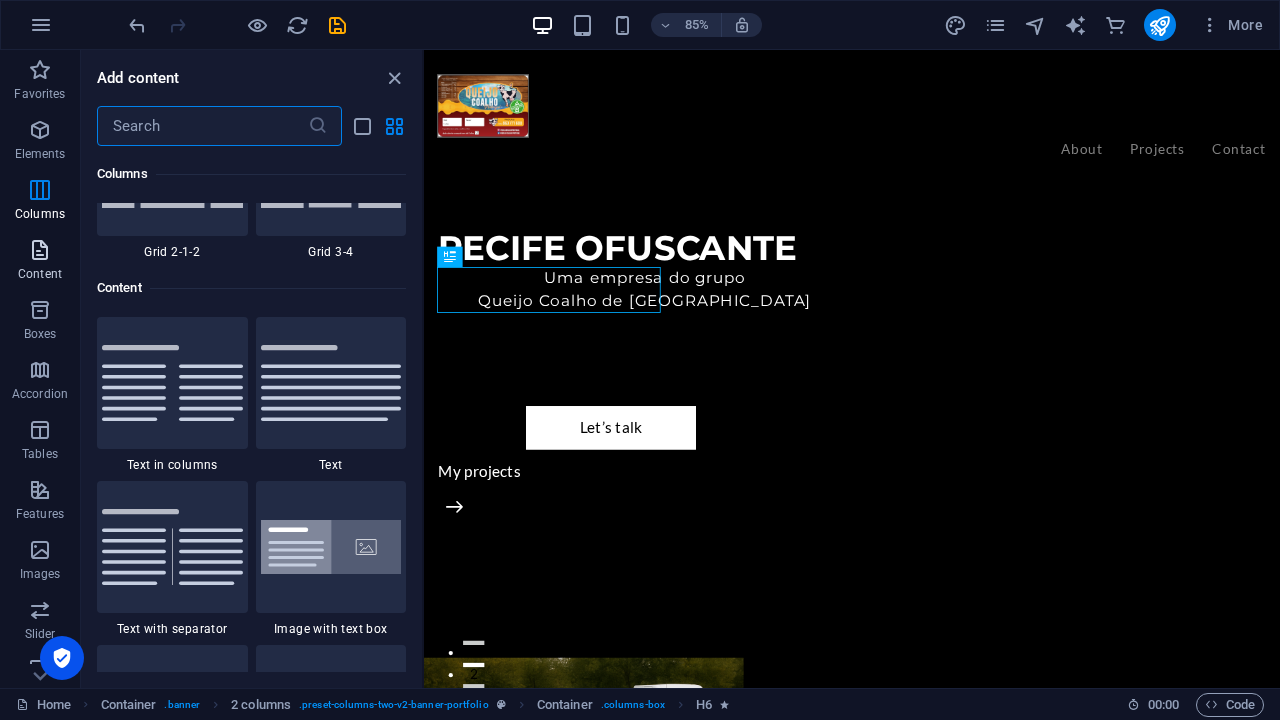 scroll, scrollTop: 3663, scrollLeft: 0, axis: vertical 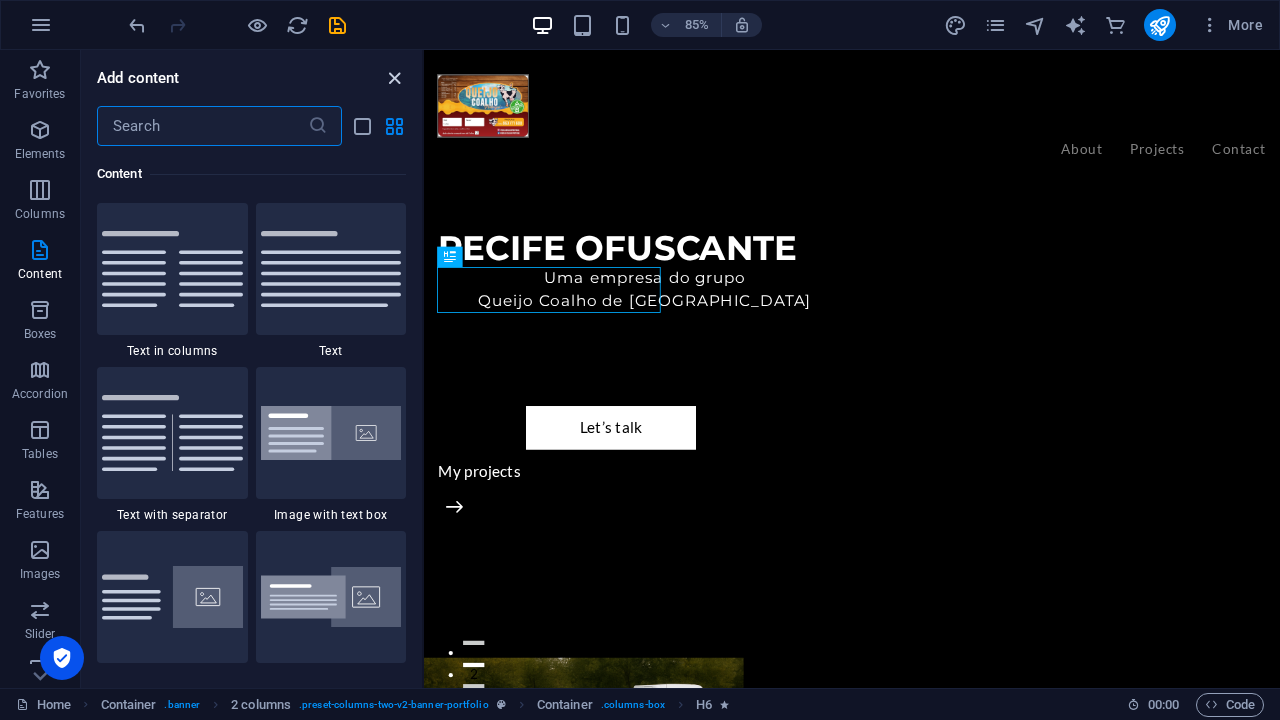 click at bounding box center [394, 78] 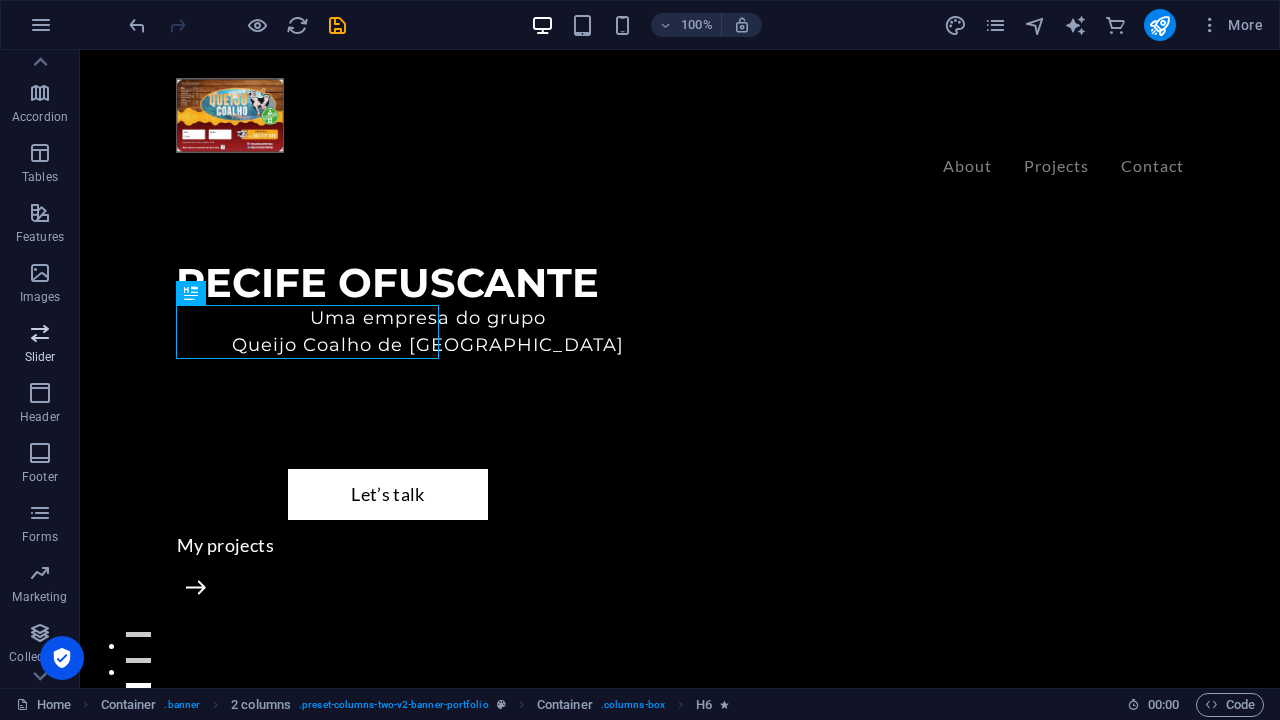 scroll, scrollTop: 280, scrollLeft: 0, axis: vertical 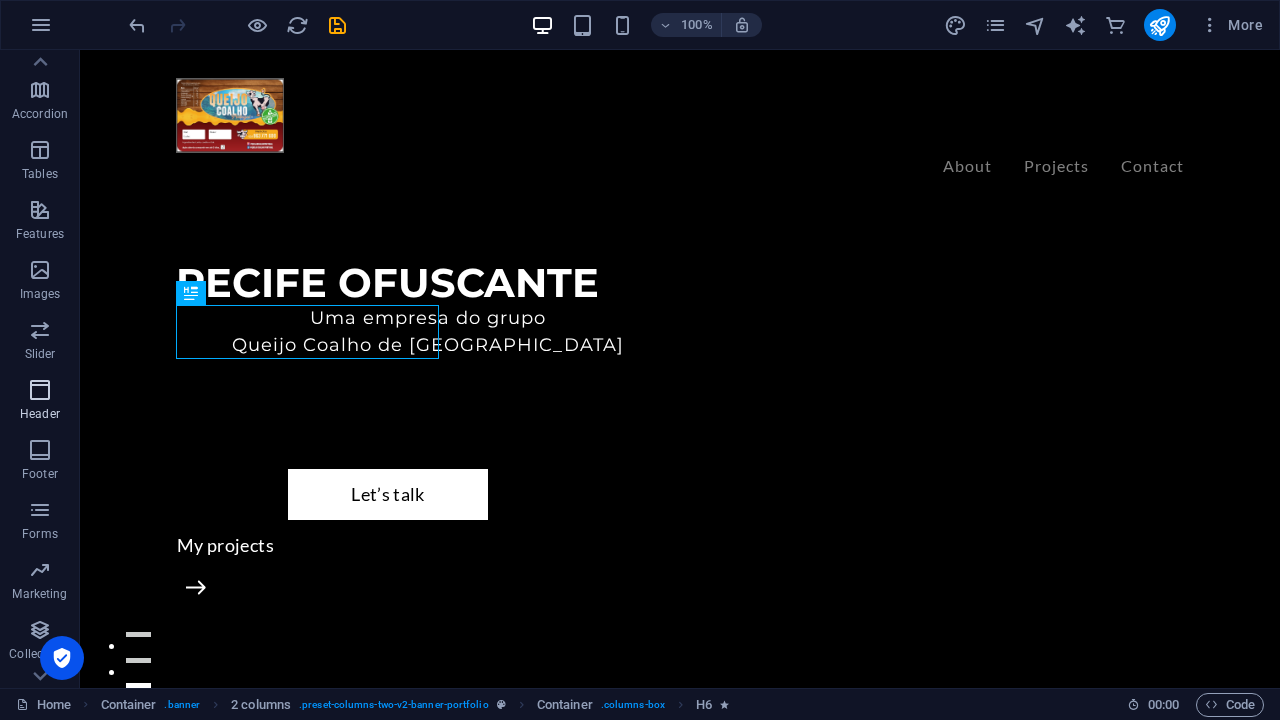 click at bounding box center [40, 390] 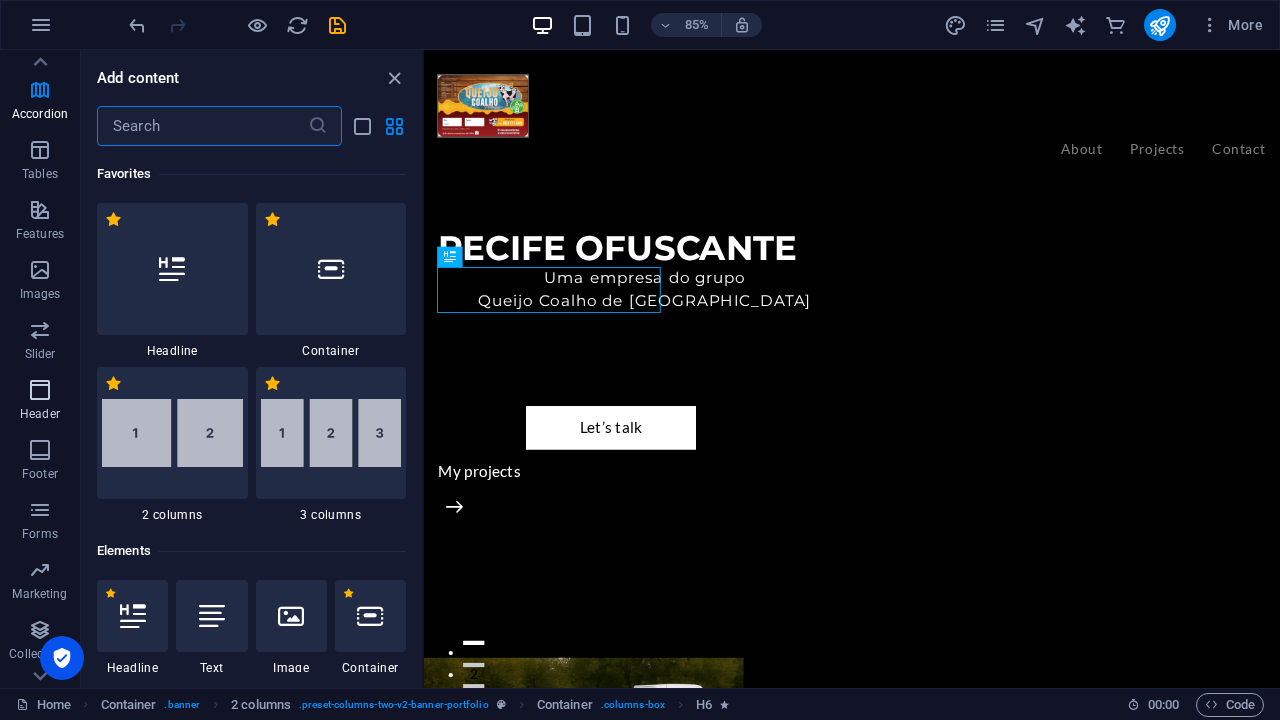 scroll, scrollTop: 12042, scrollLeft: 0, axis: vertical 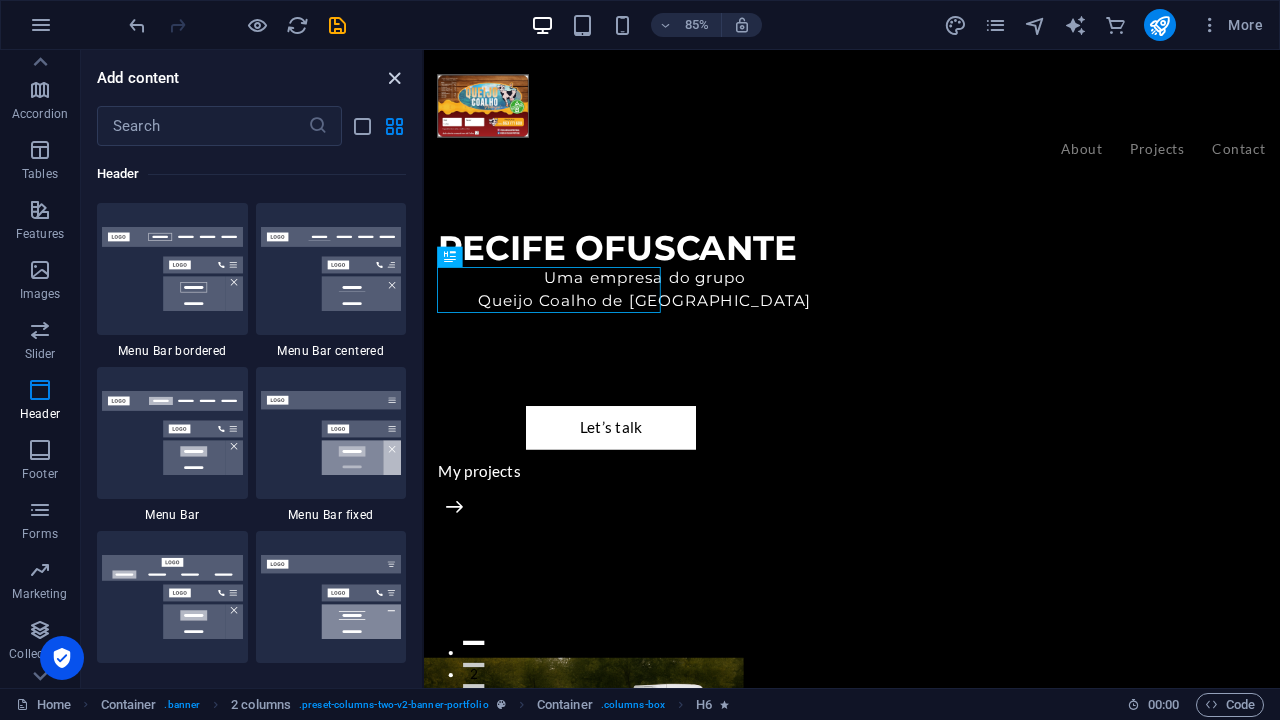 click at bounding box center [394, 78] 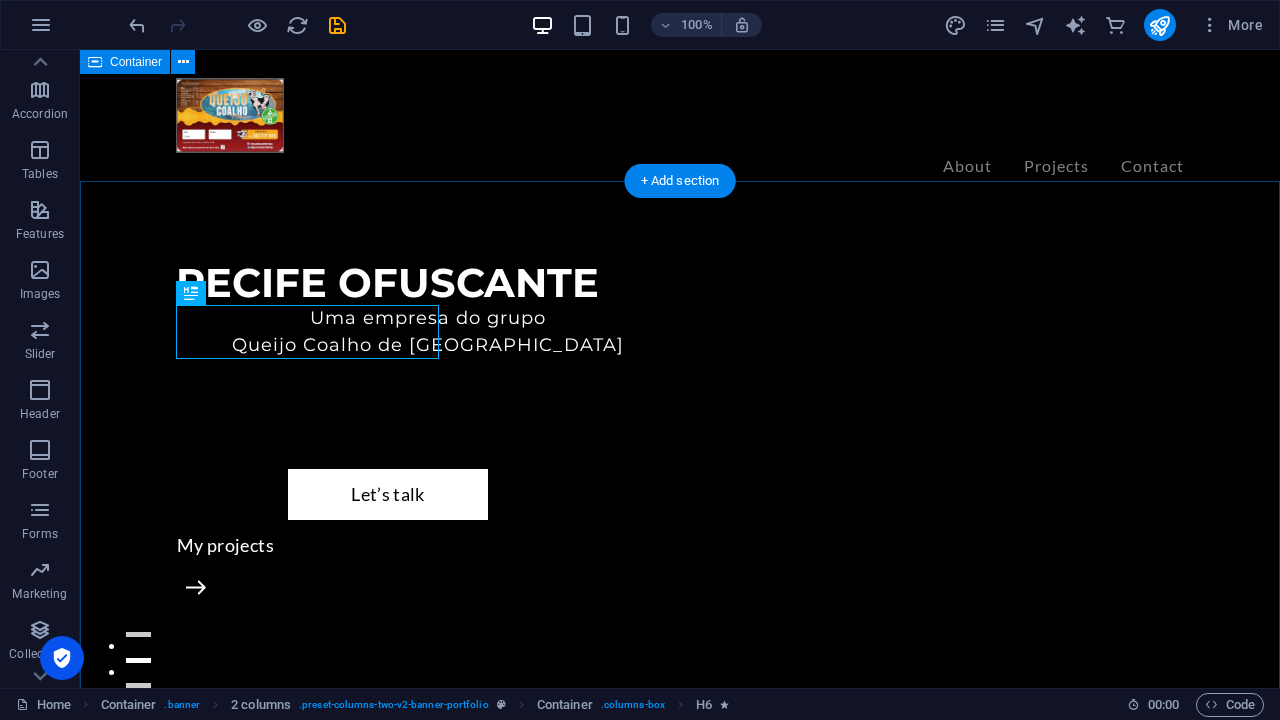 scroll, scrollTop: 0, scrollLeft: 0, axis: both 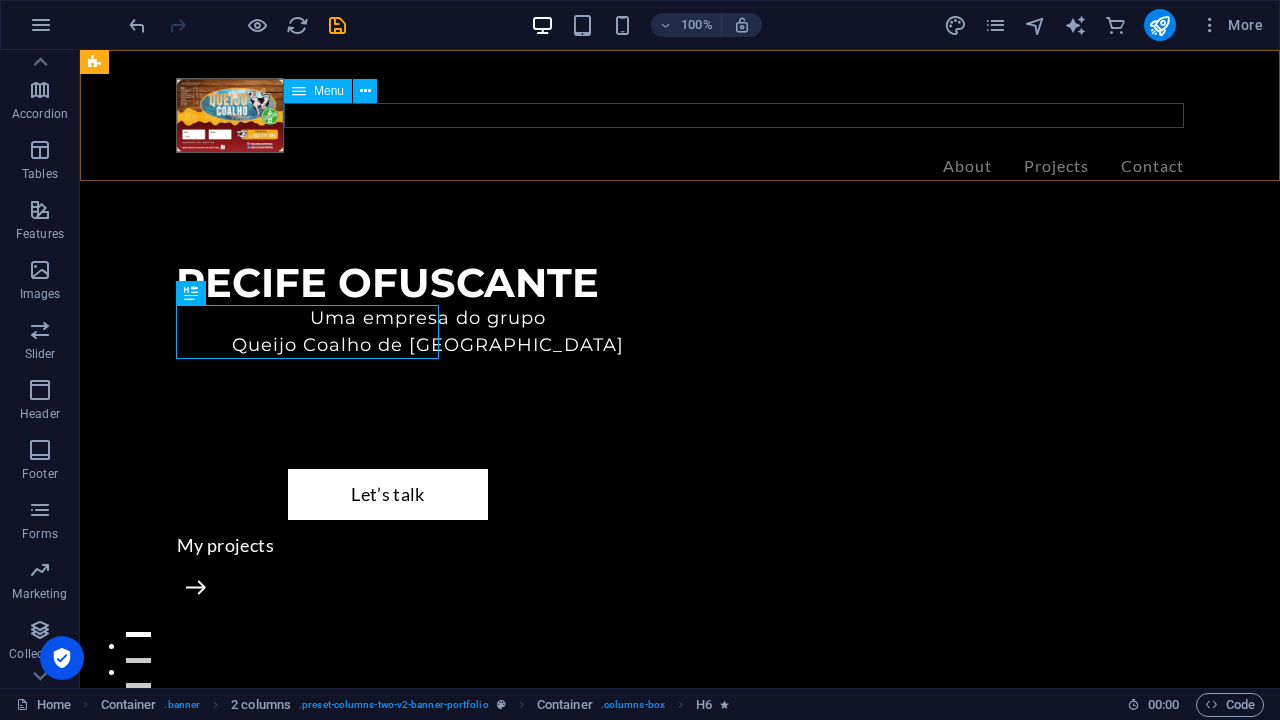 click on "Menu" at bounding box center (329, 91) 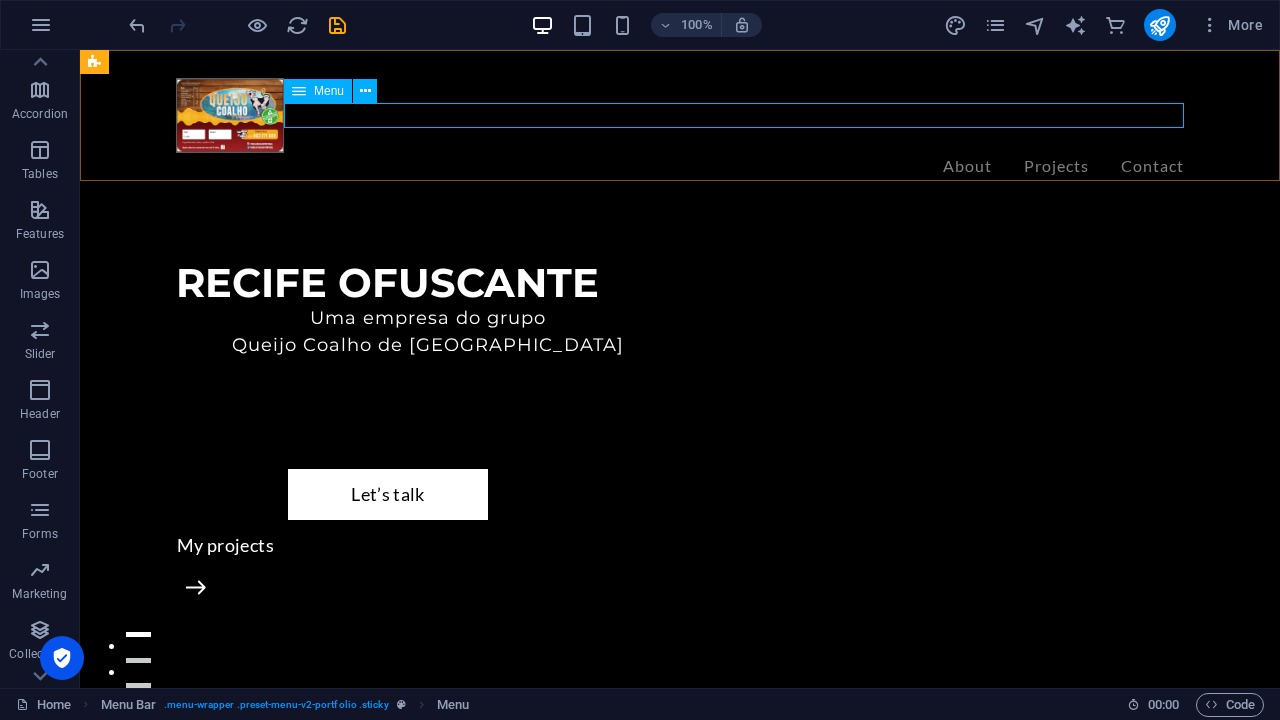 click on "About Projects Contact" at bounding box center [680, 166] 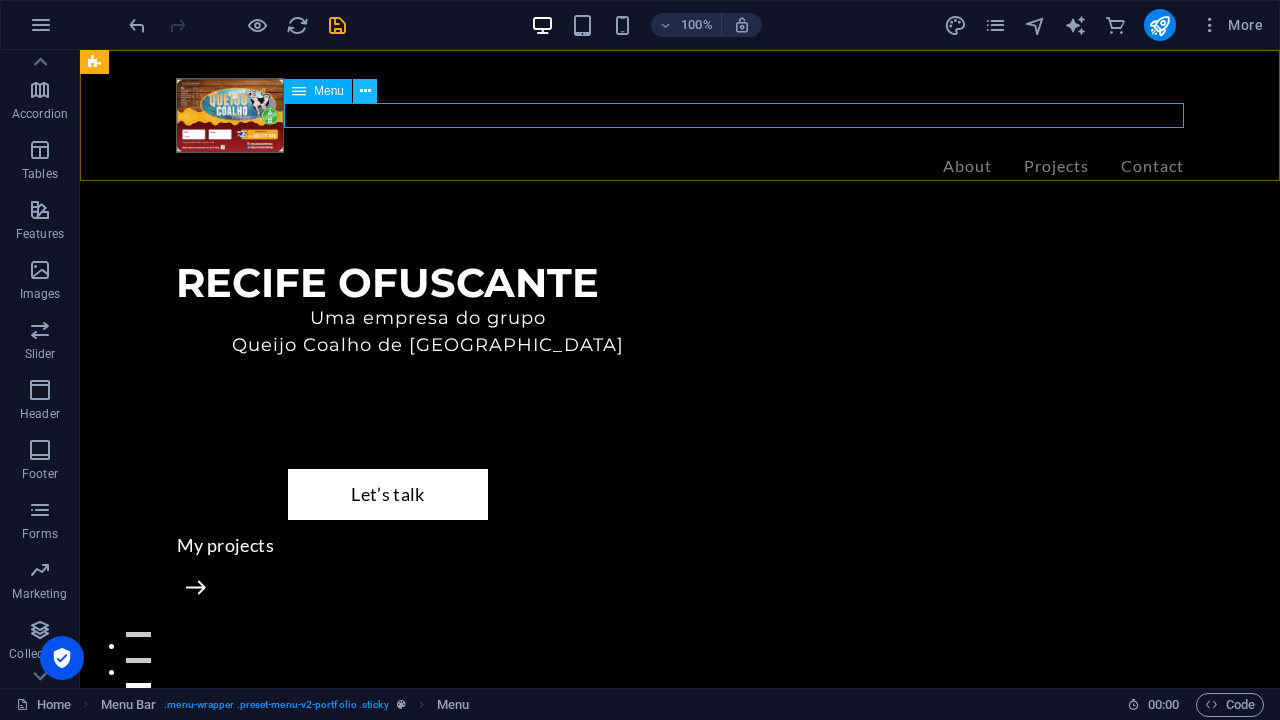 click at bounding box center (365, 91) 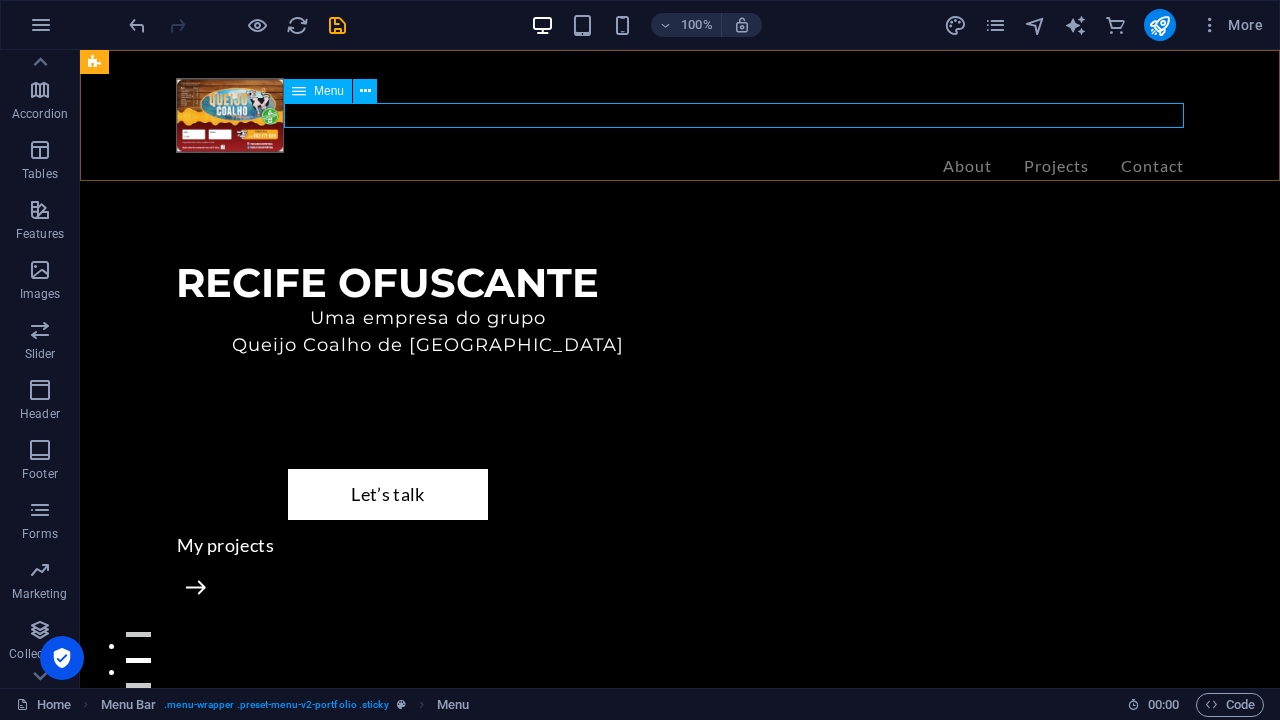 click on "About Projects Contact" at bounding box center [680, 166] 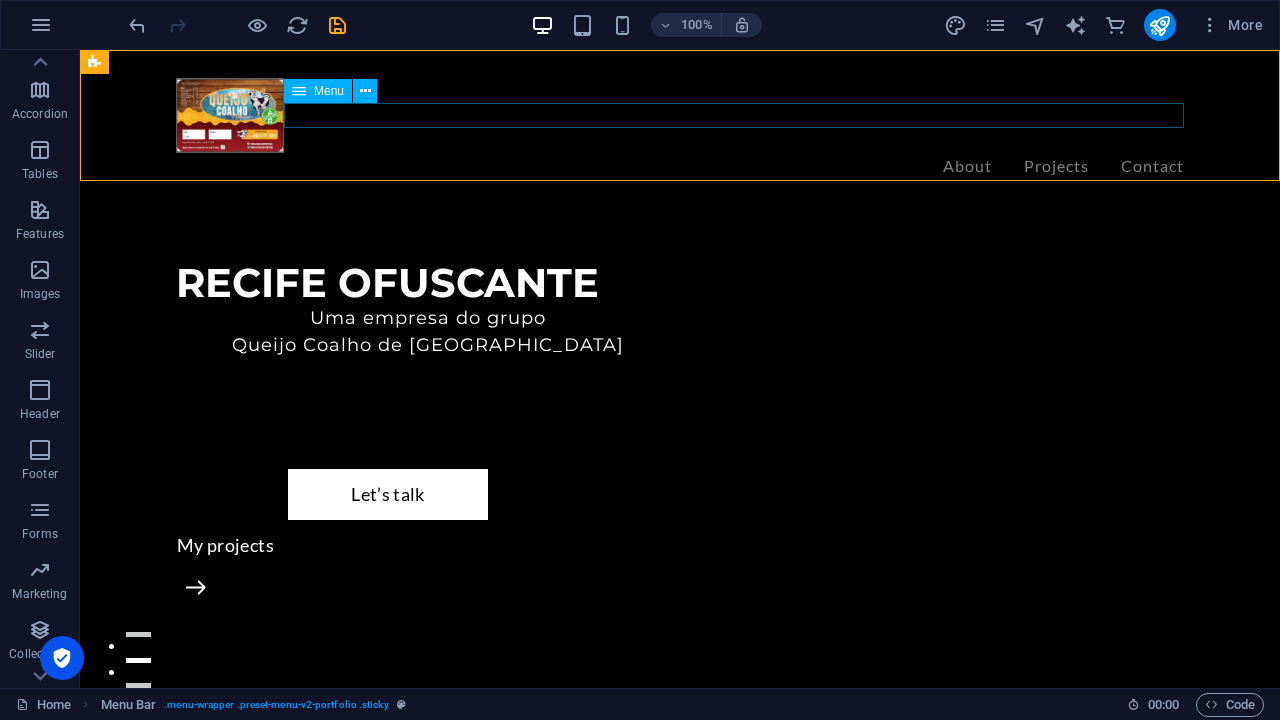 click on "About Projects Contact" at bounding box center [680, 166] 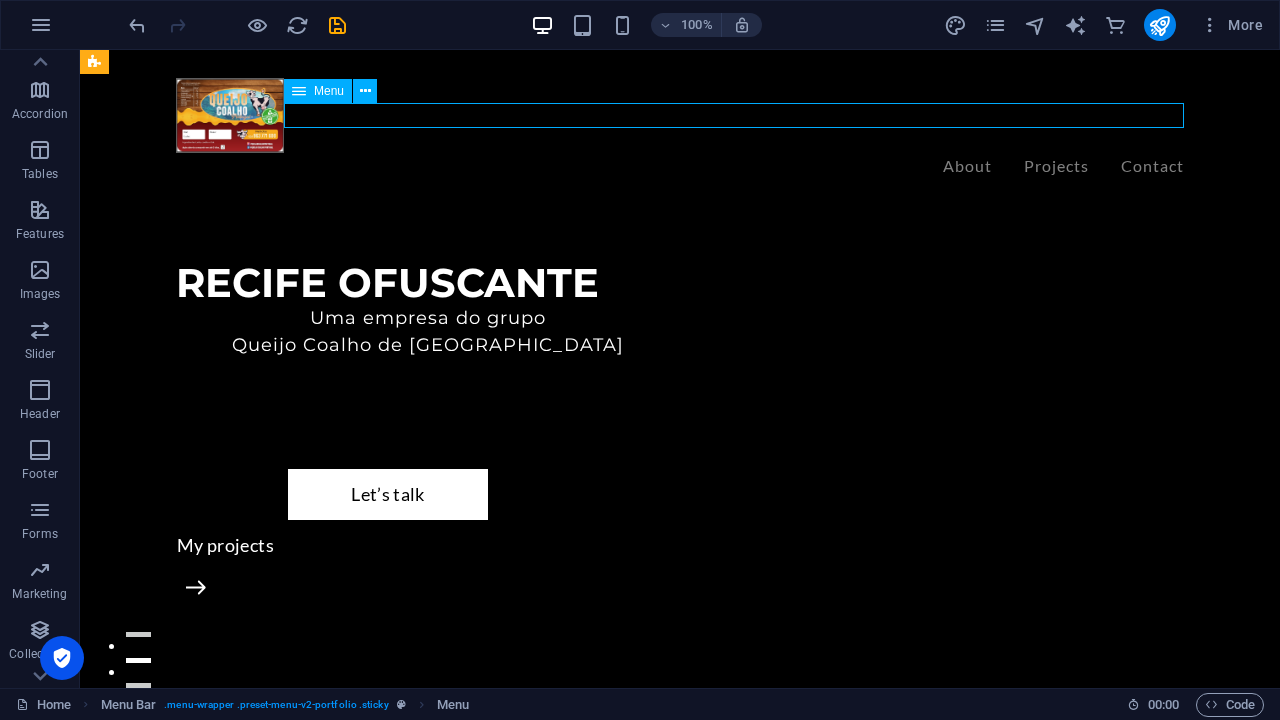 click on "About Projects Contact" at bounding box center (680, 166) 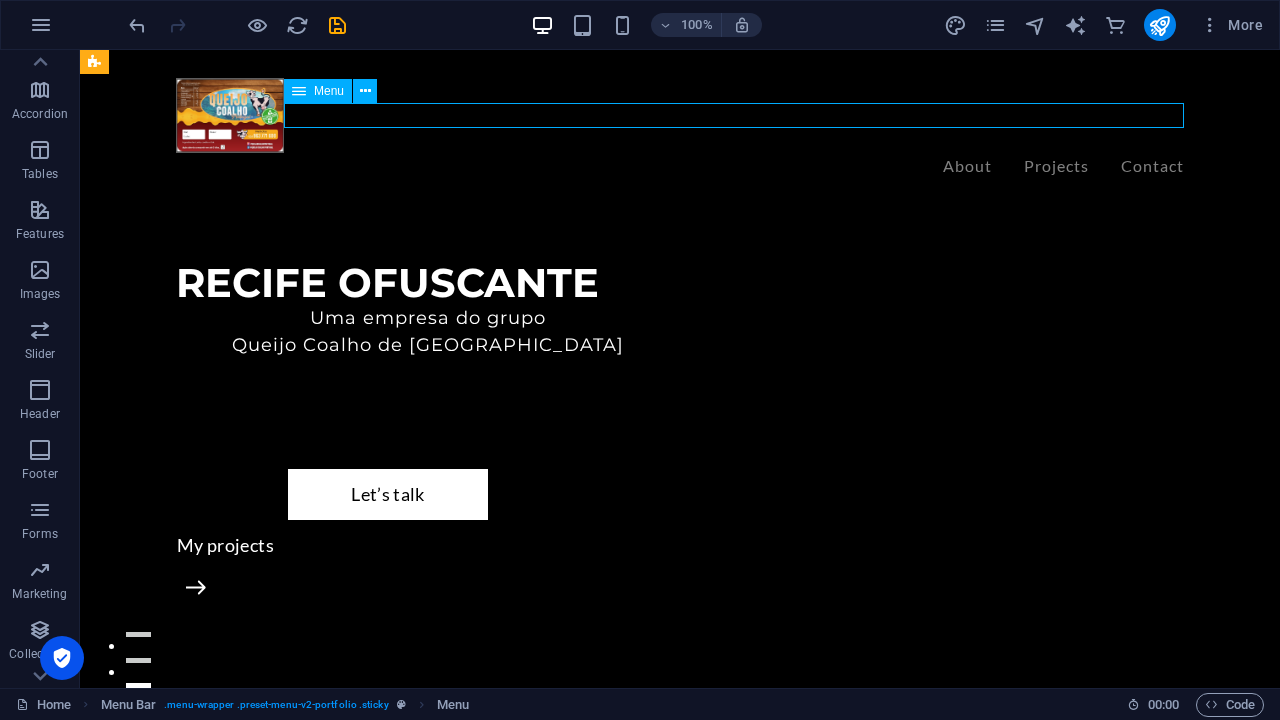 select on "1" 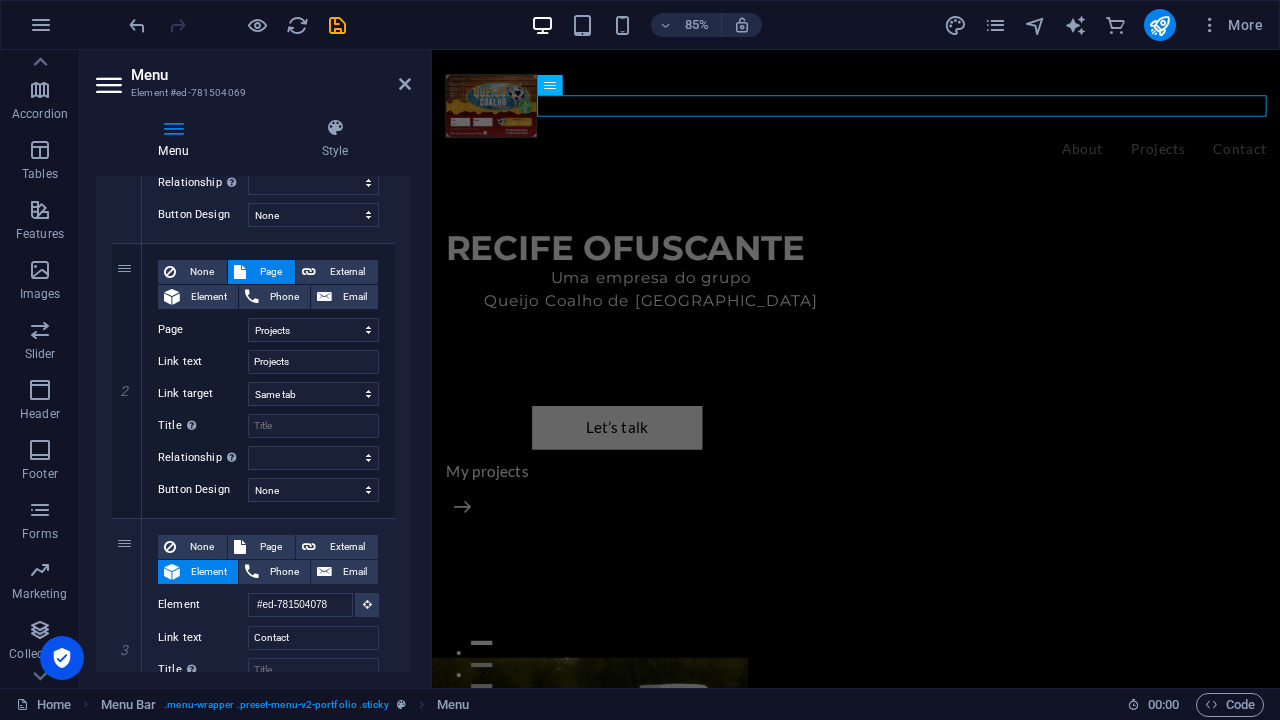 scroll, scrollTop: 512, scrollLeft: 0, axis: vertical 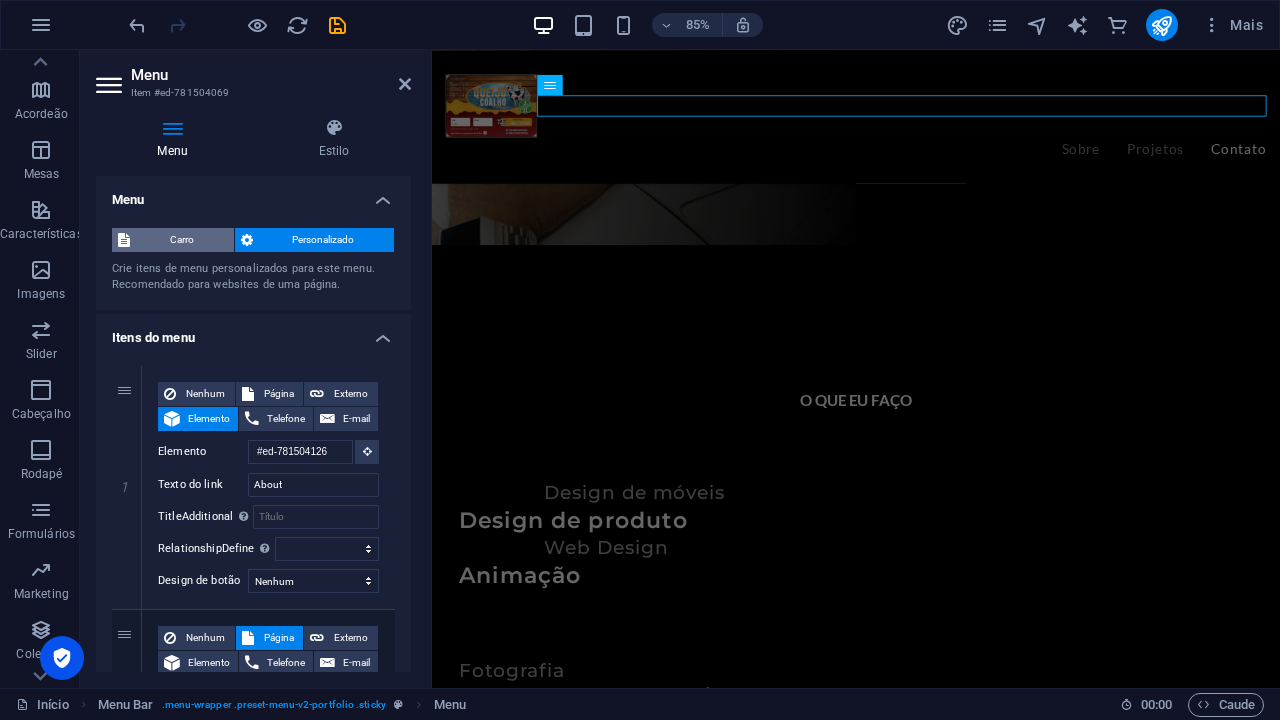 click on "Carro" at bounding box center (182, 240) 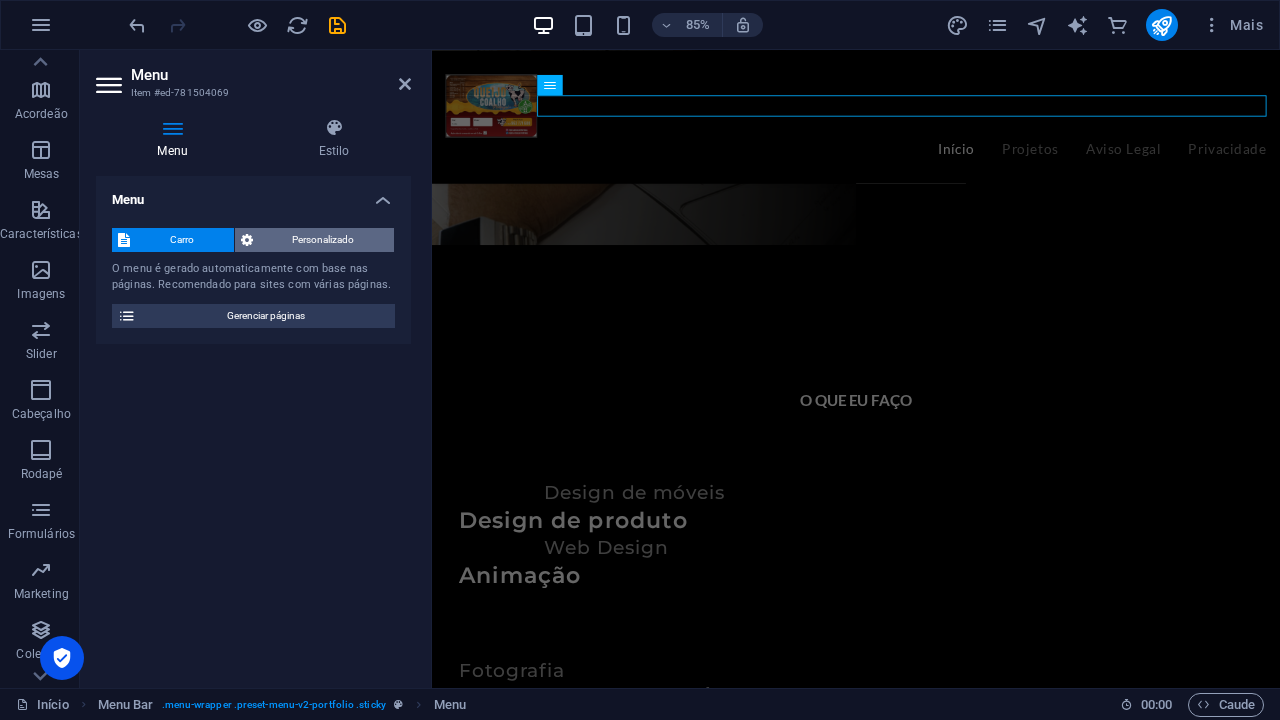 click on "Personalizado" at bounding box center (324, 240) 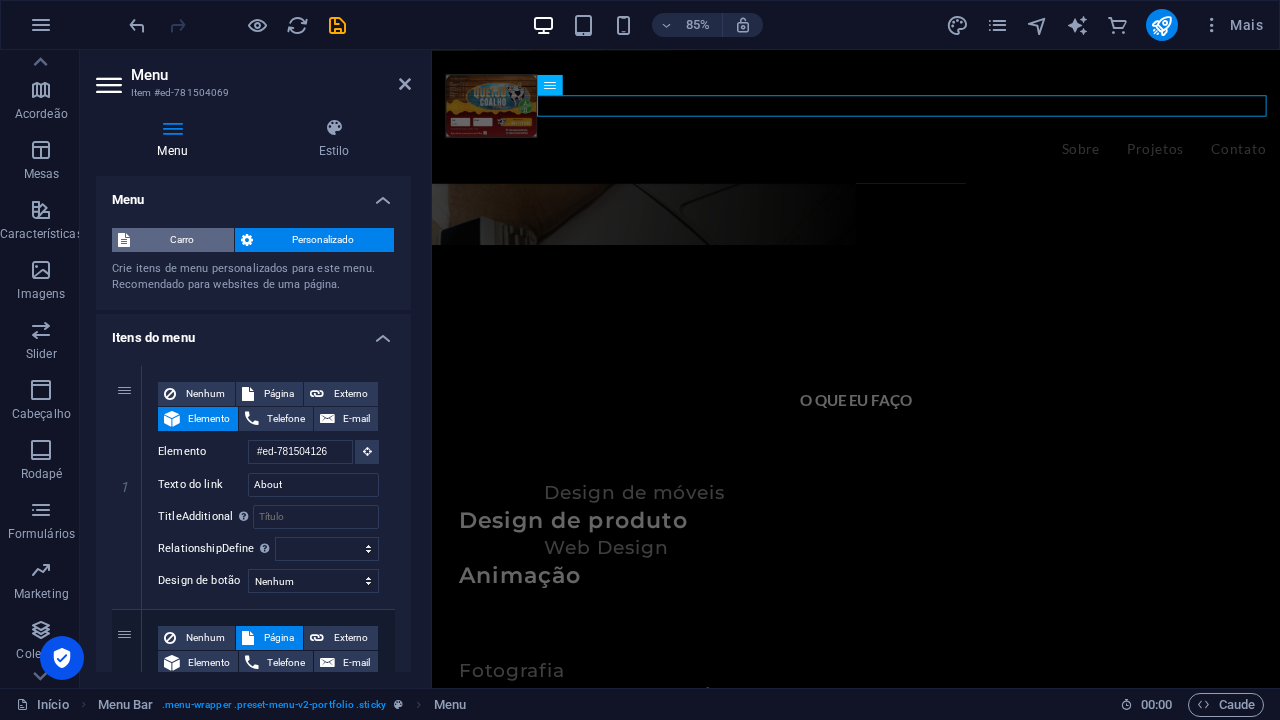 click on "Carro" at bounding box center (182, 240) 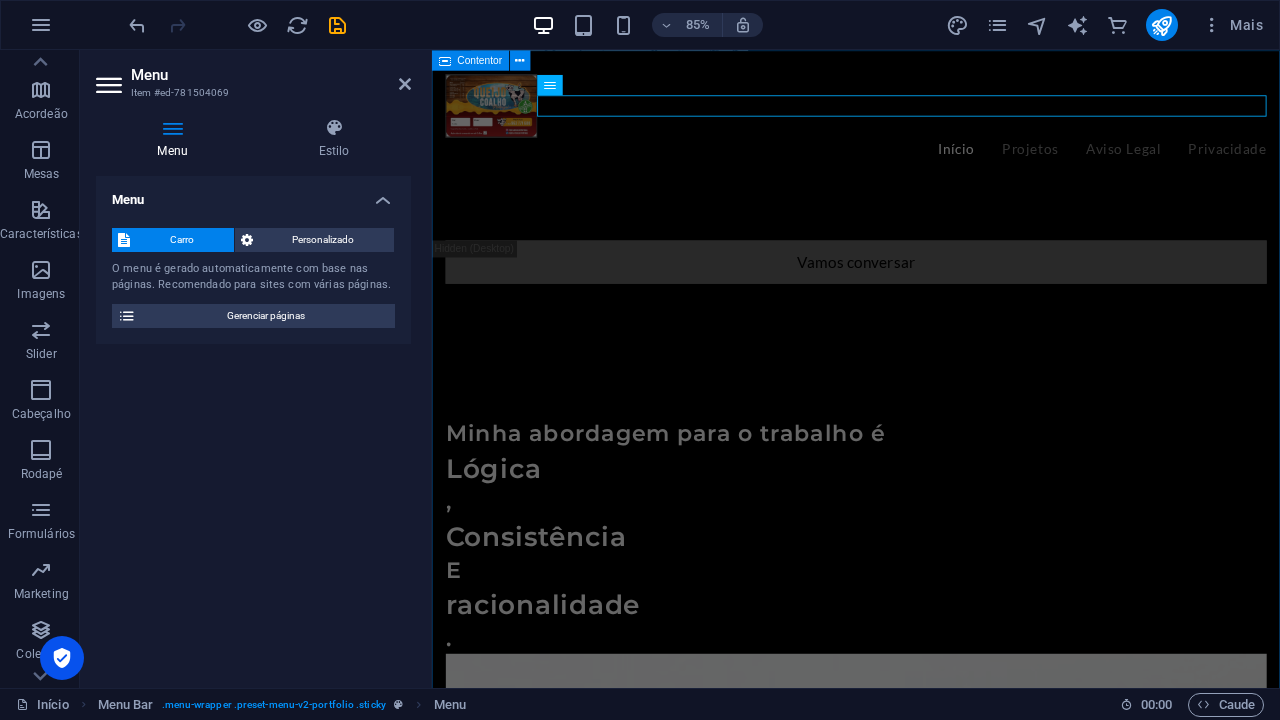 scroll, scrollTop: 0, scrollLeft: 0, axis: both 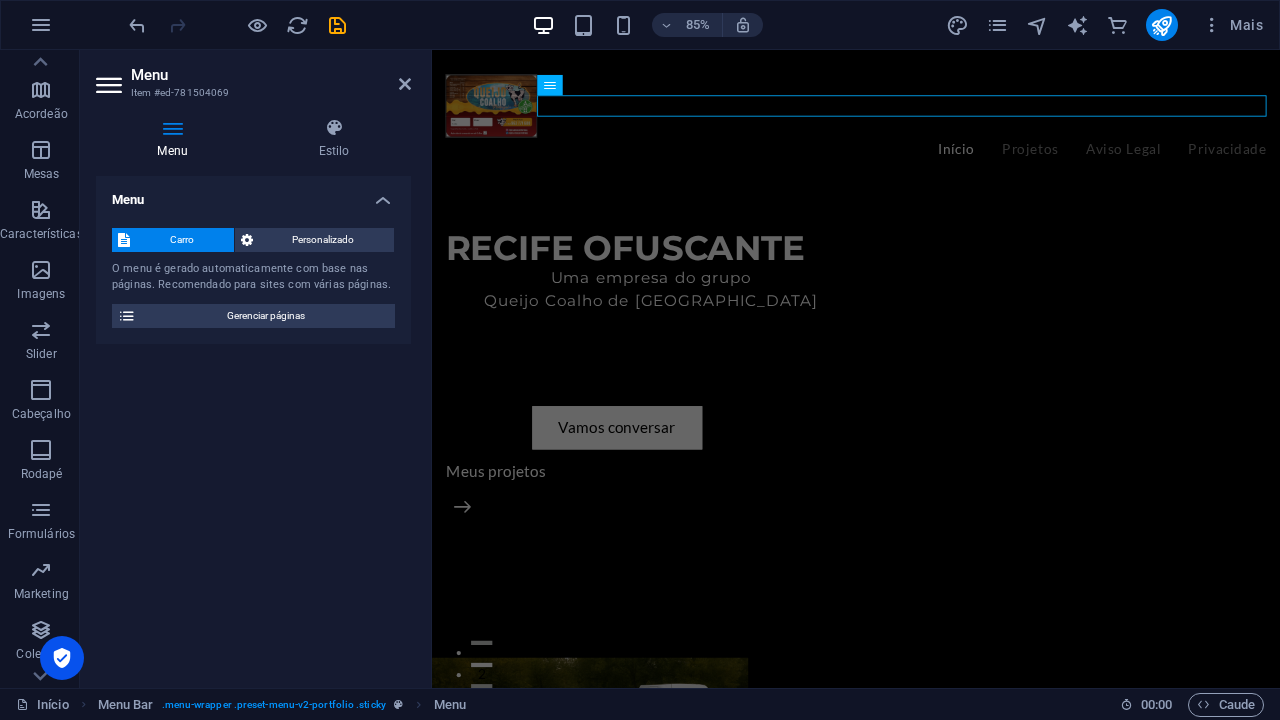 click at bounding box center (172, 128) 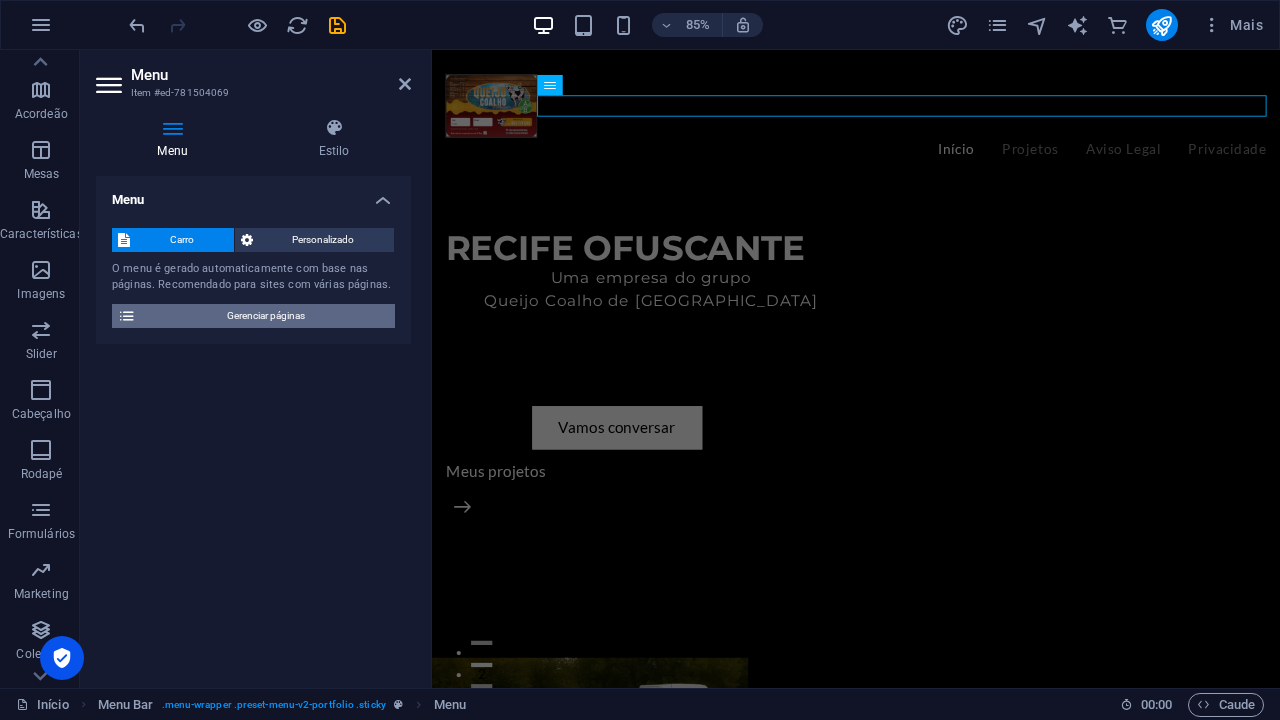 click on "Gerenciar páginas" at bounding box center (265, 316) 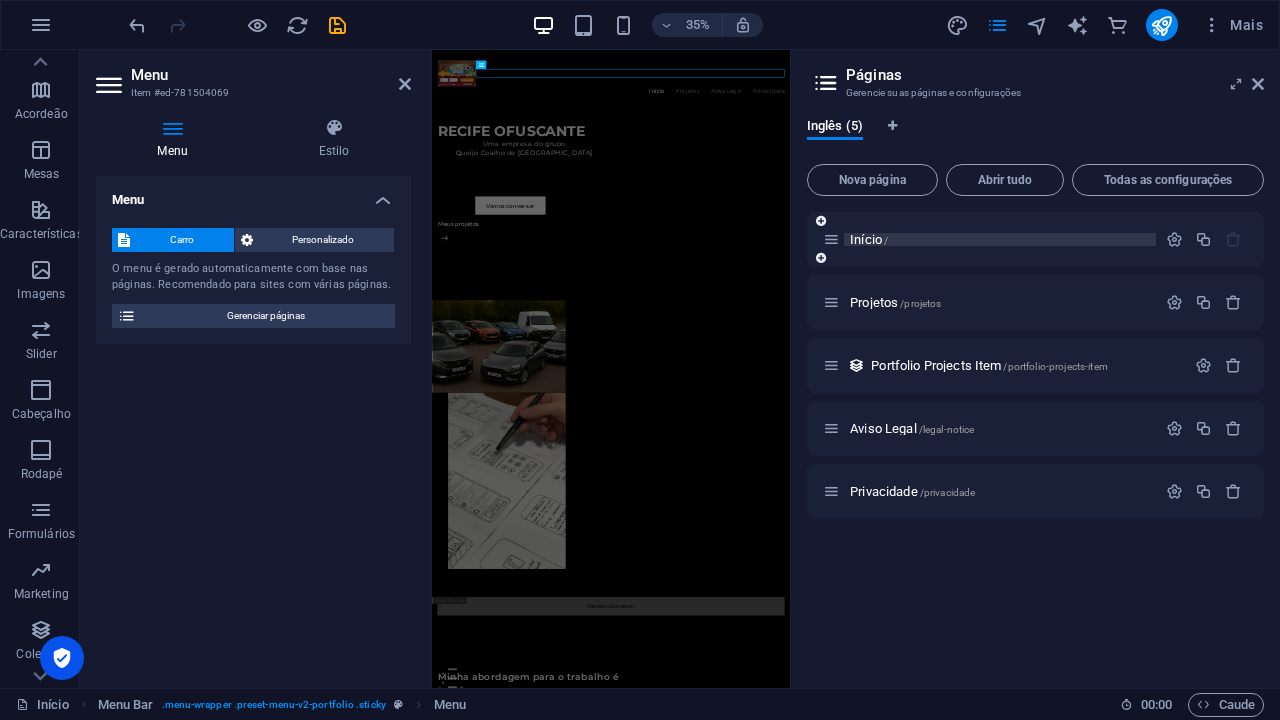 click on "Início /" at bounding box center [869, 239] 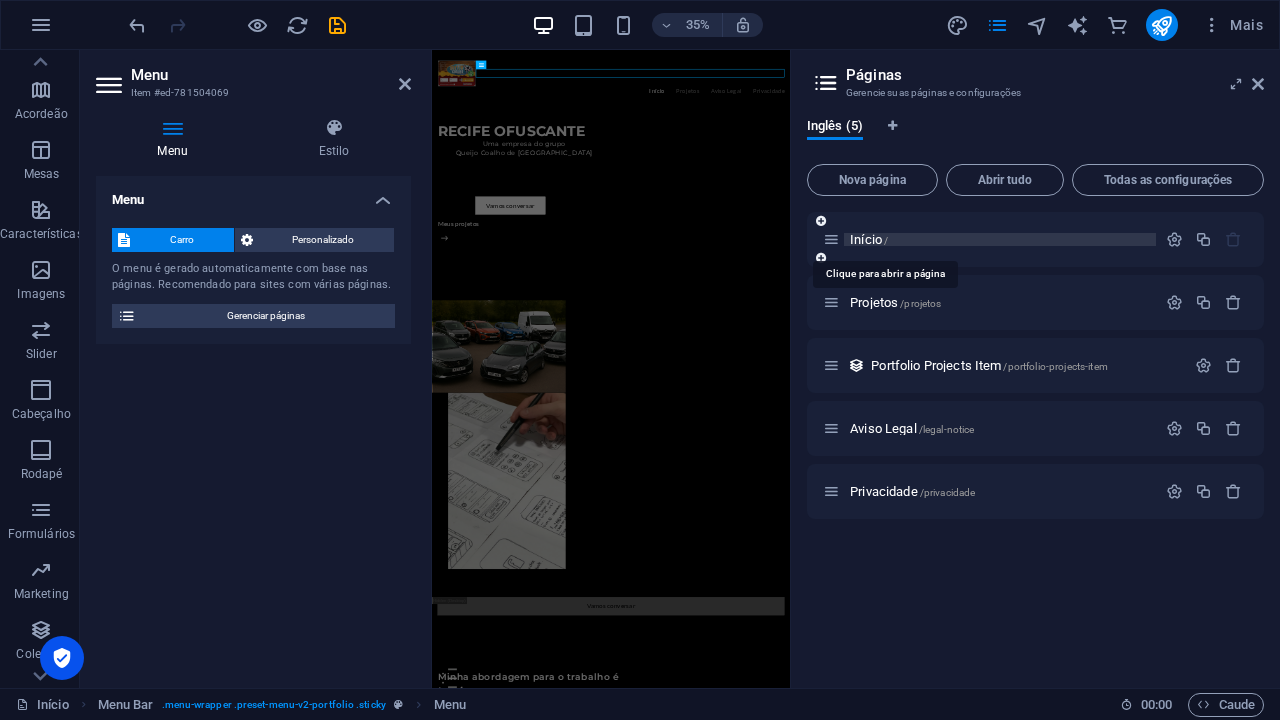 click on "Início /" at bounding box center [869, 239] 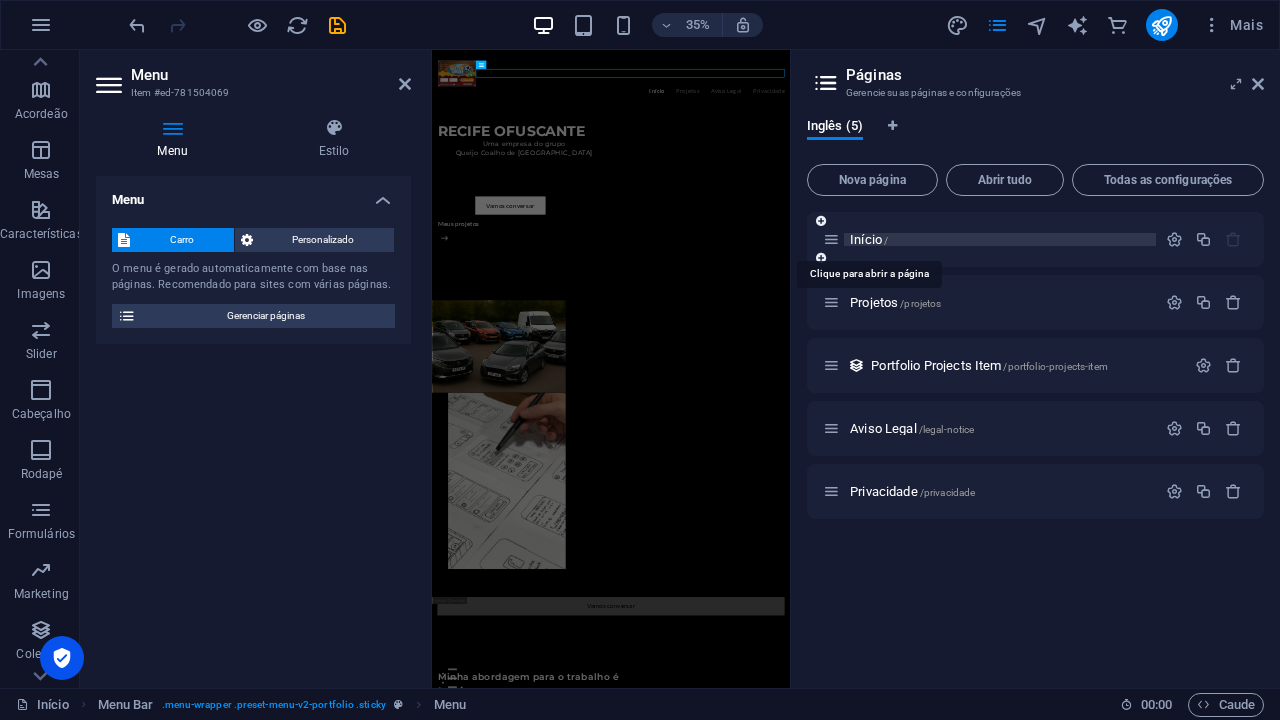 click on "Início /" at bounding box center (869, 239) 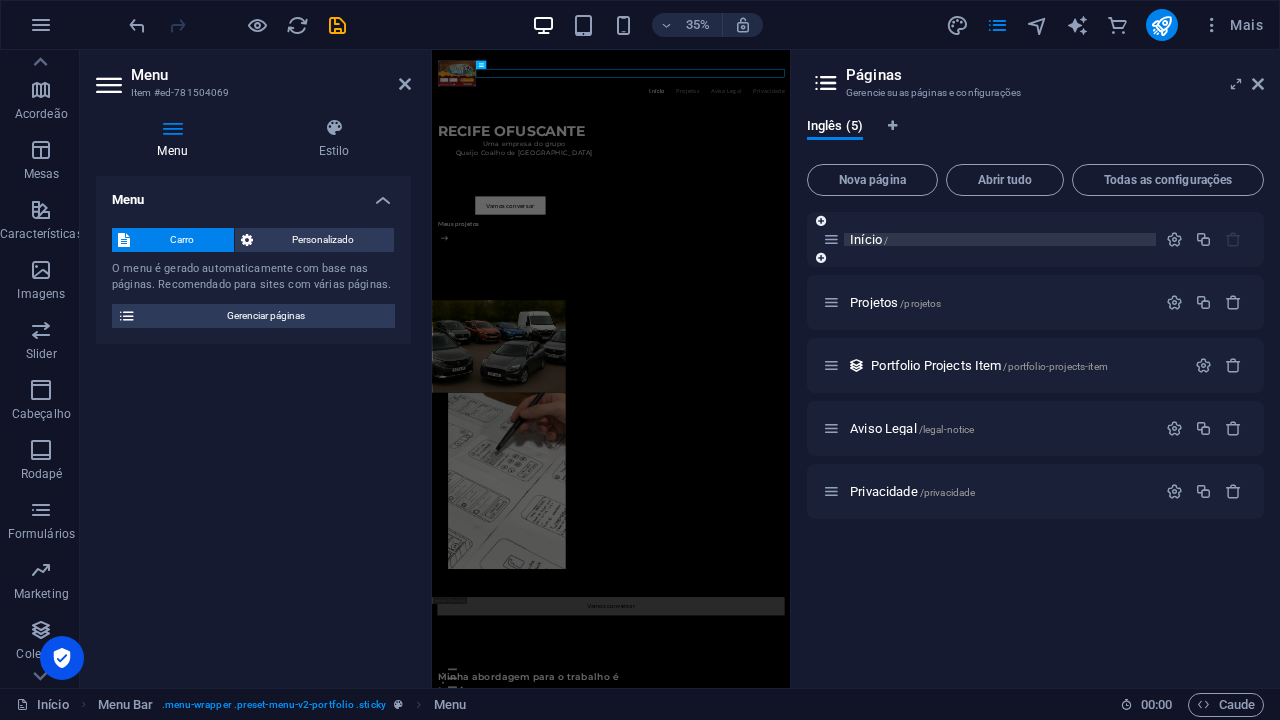 click on "Início /" at bounding box center [869, 239] 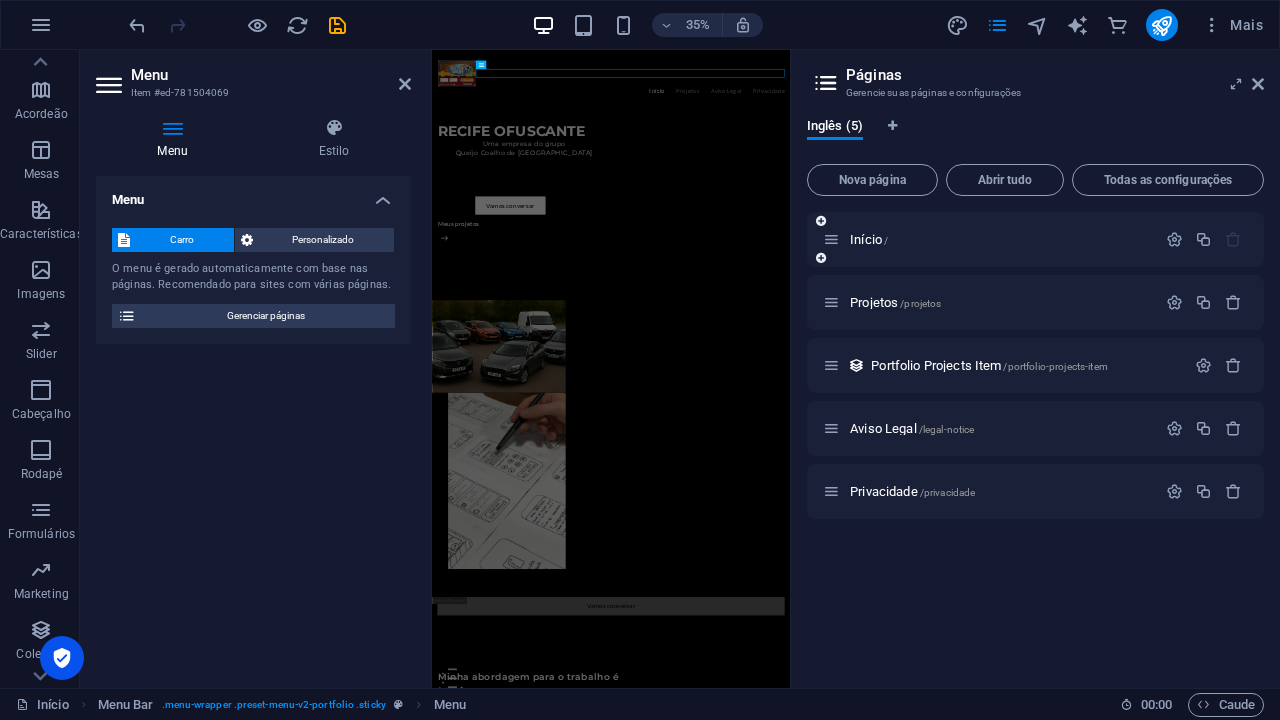 click at bounding box center (831, 239) 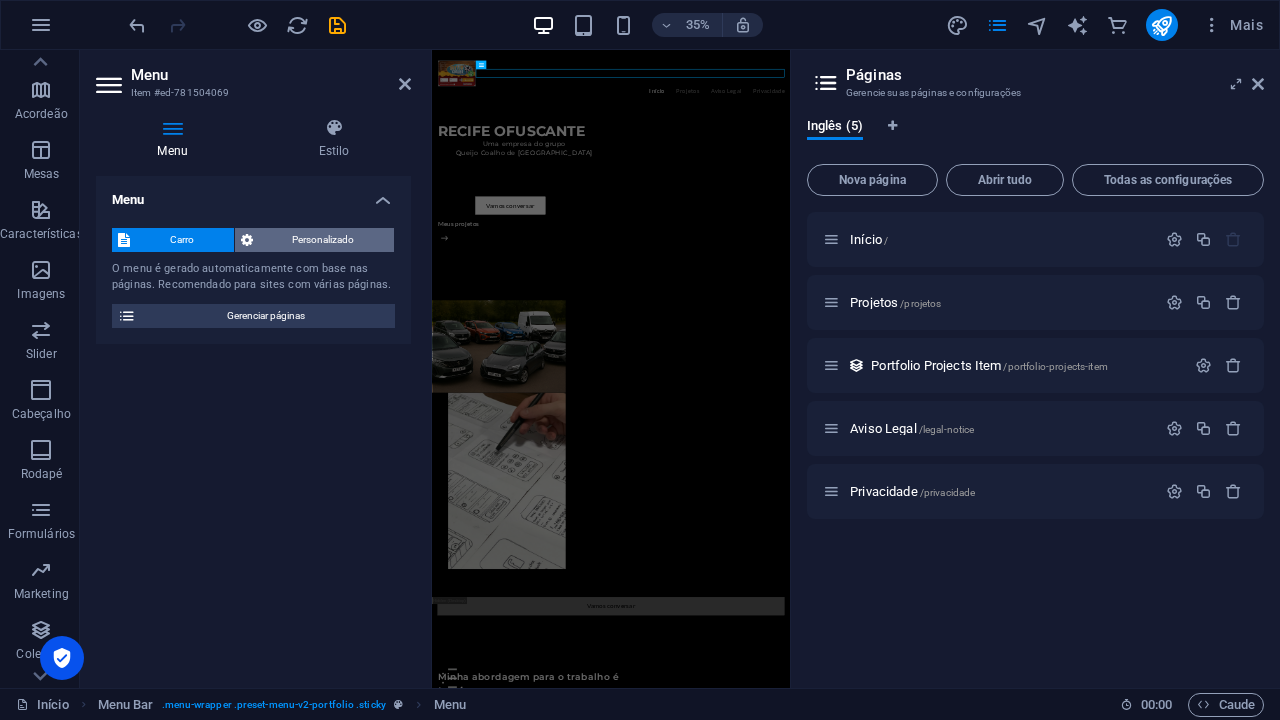 click on "Personalizado" at bounding box center [324, 240] 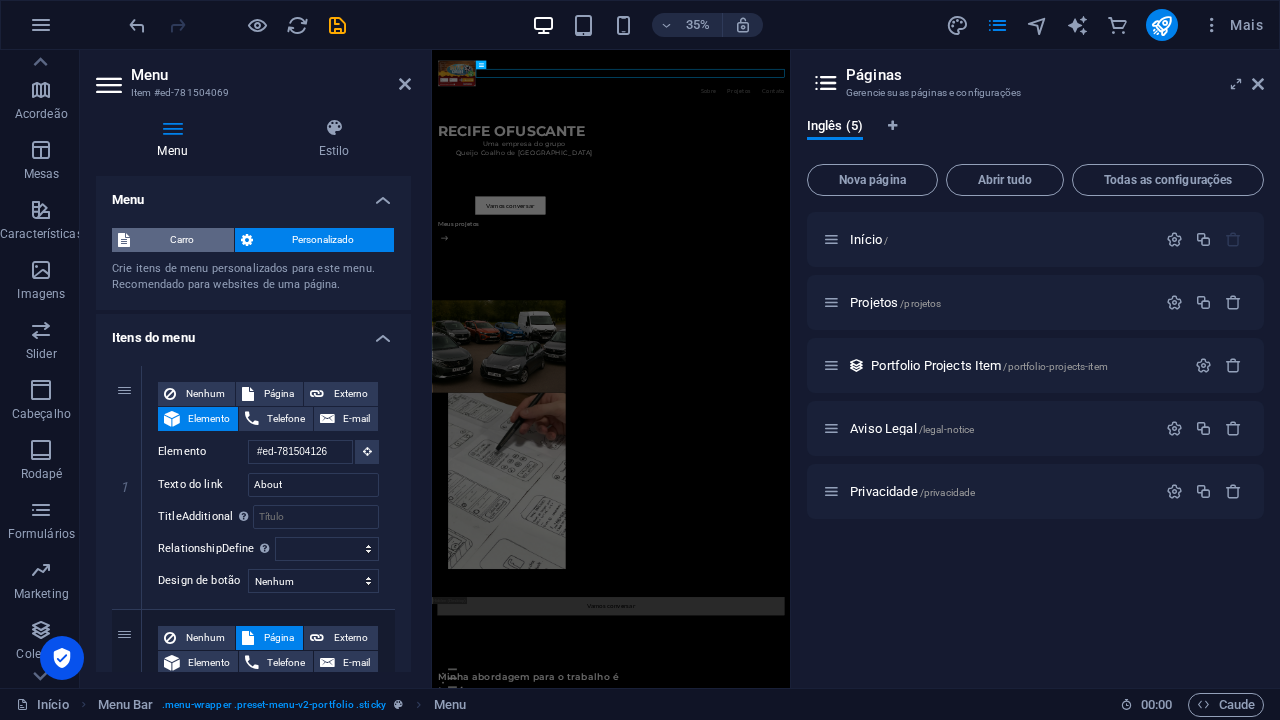click on "Carro" at bounding box center (182, 240) 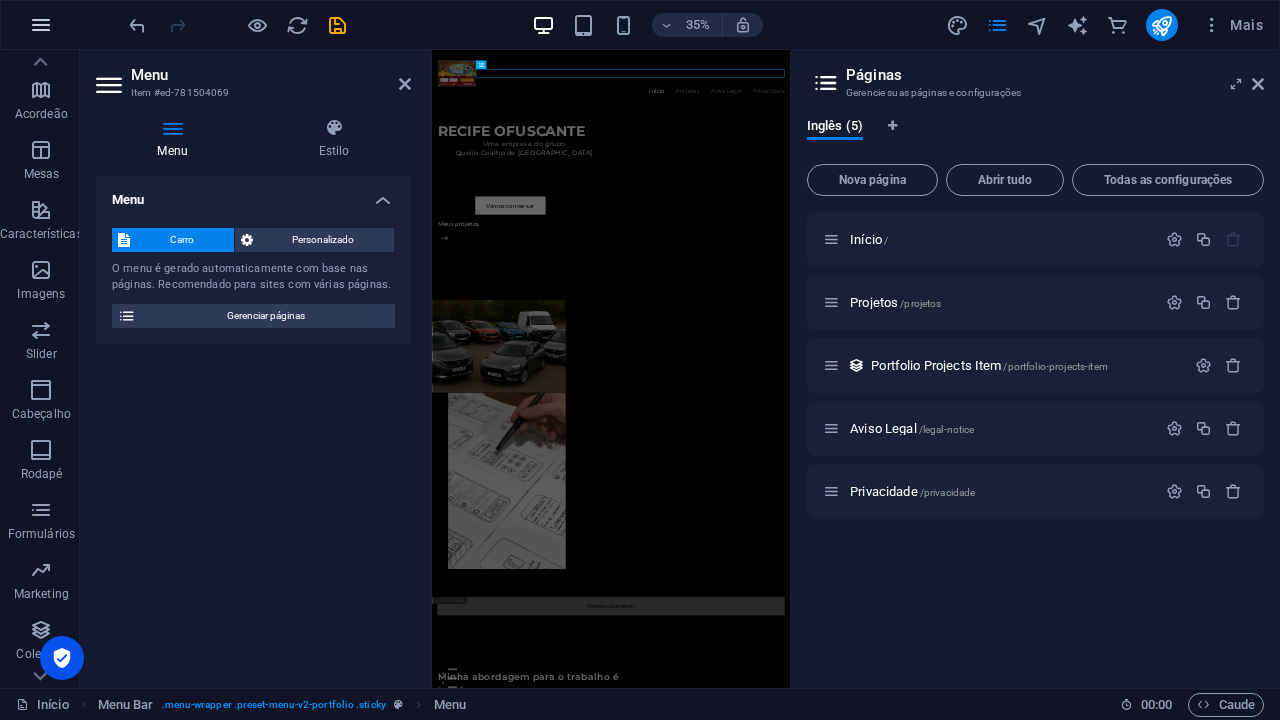 click at bounding box center (41, 25) 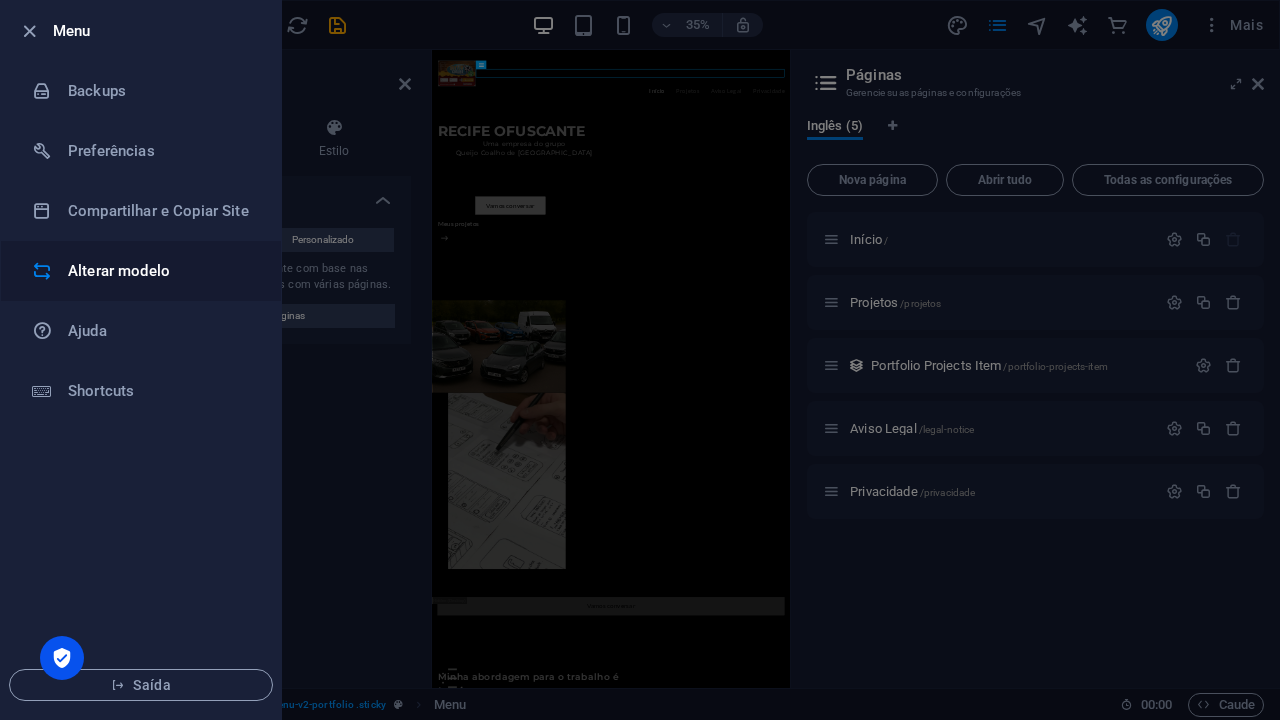 click on "Alterar modelo" at bounding box center [141, 271] 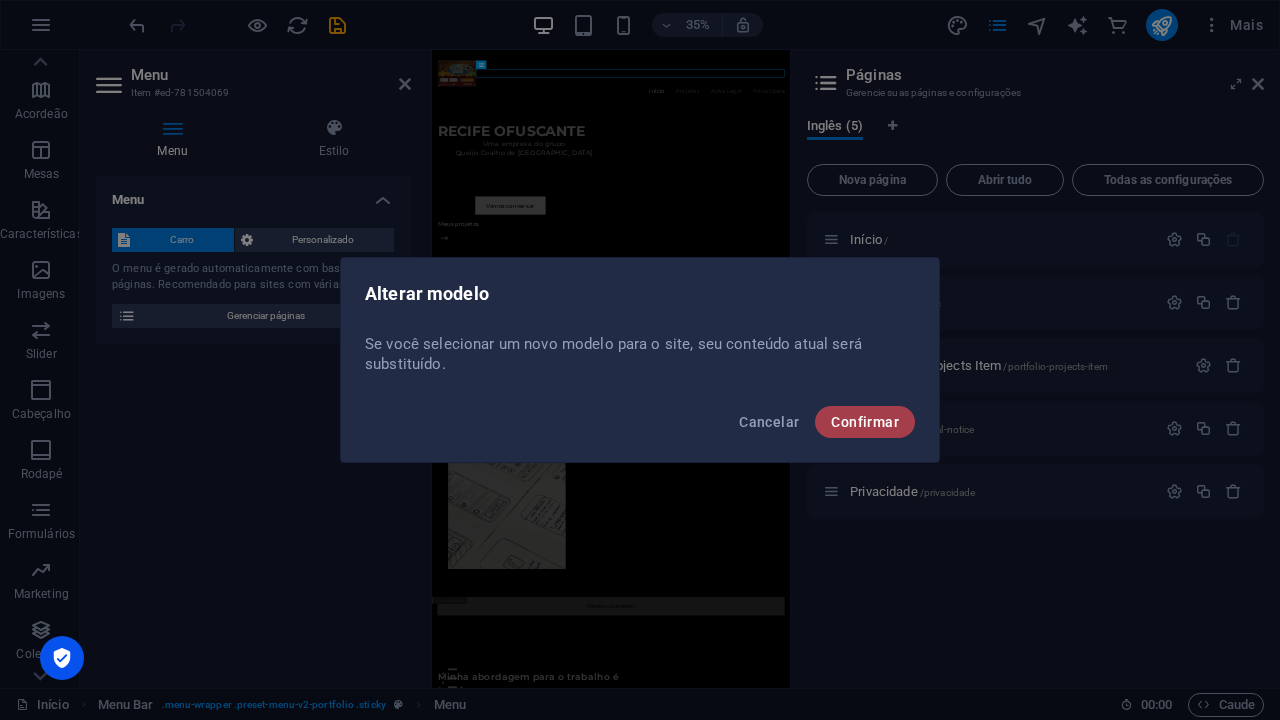 click on "Confirmar" at bounding box center [865, 422] 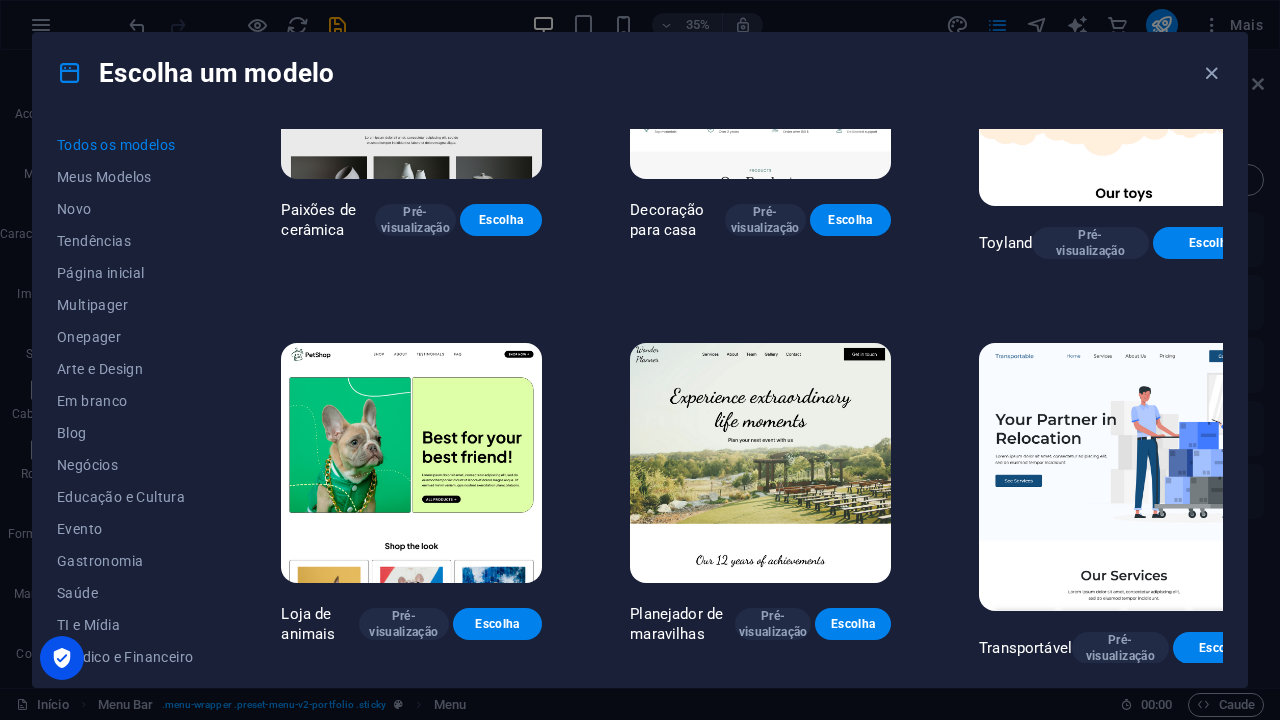 scroll, scrollTop: 212, scrollLeft: 0, axis: vertical 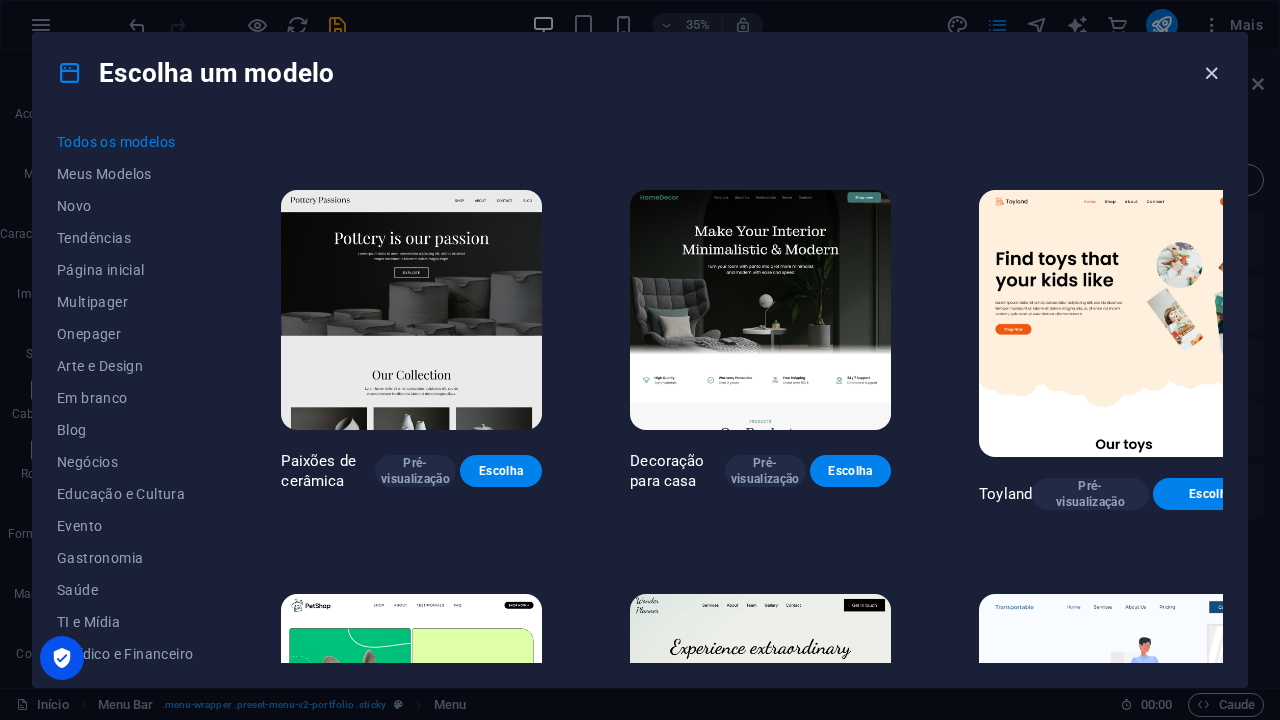 click at bounding box center [1211, 73] 